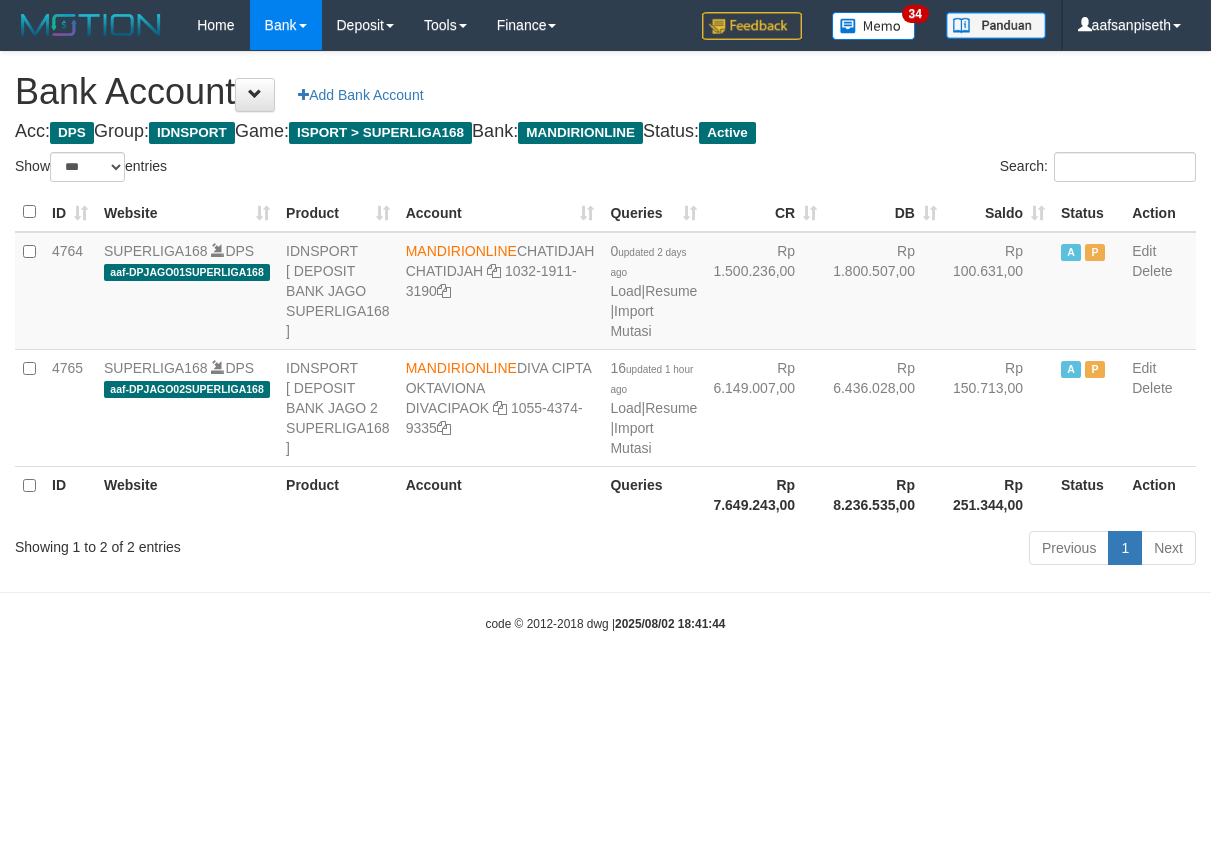 select on "***" 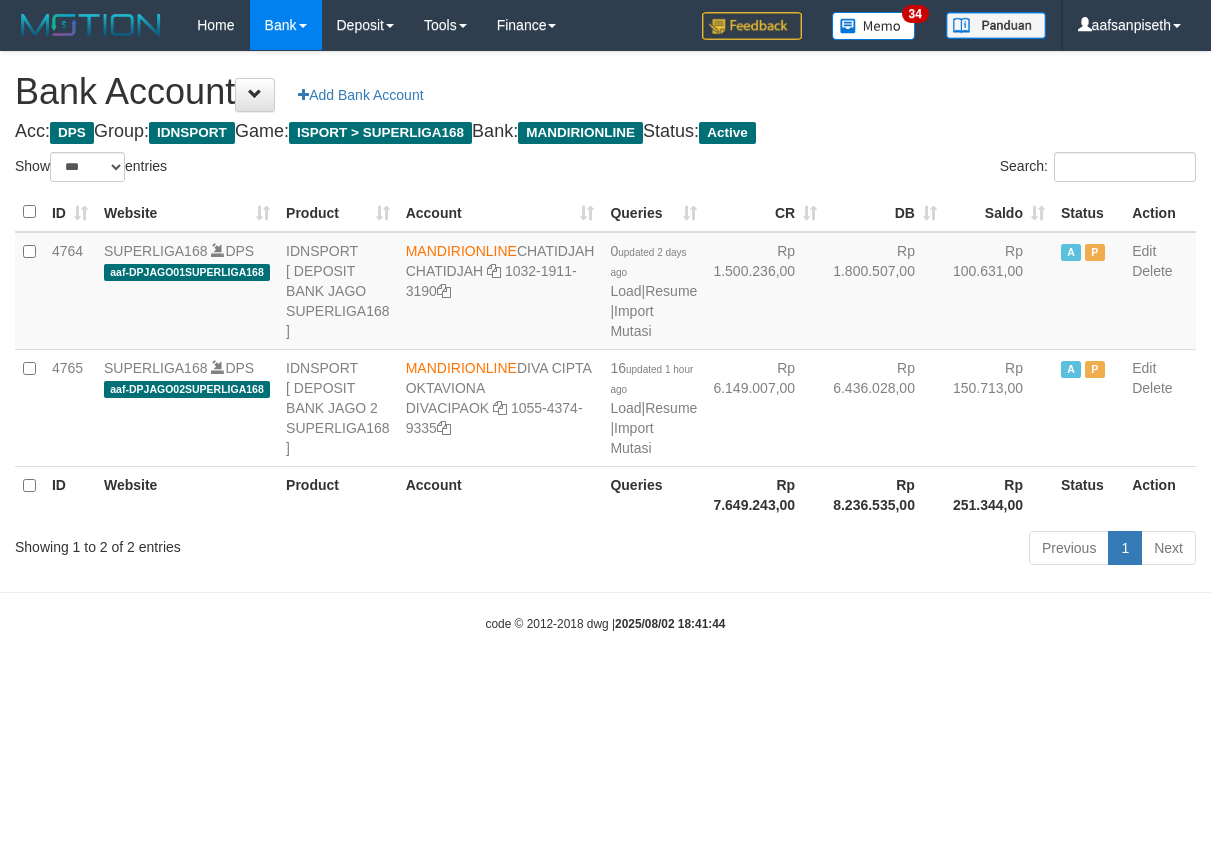 scroll, scrollTop: 0, scrollLeft: 0, axis: both 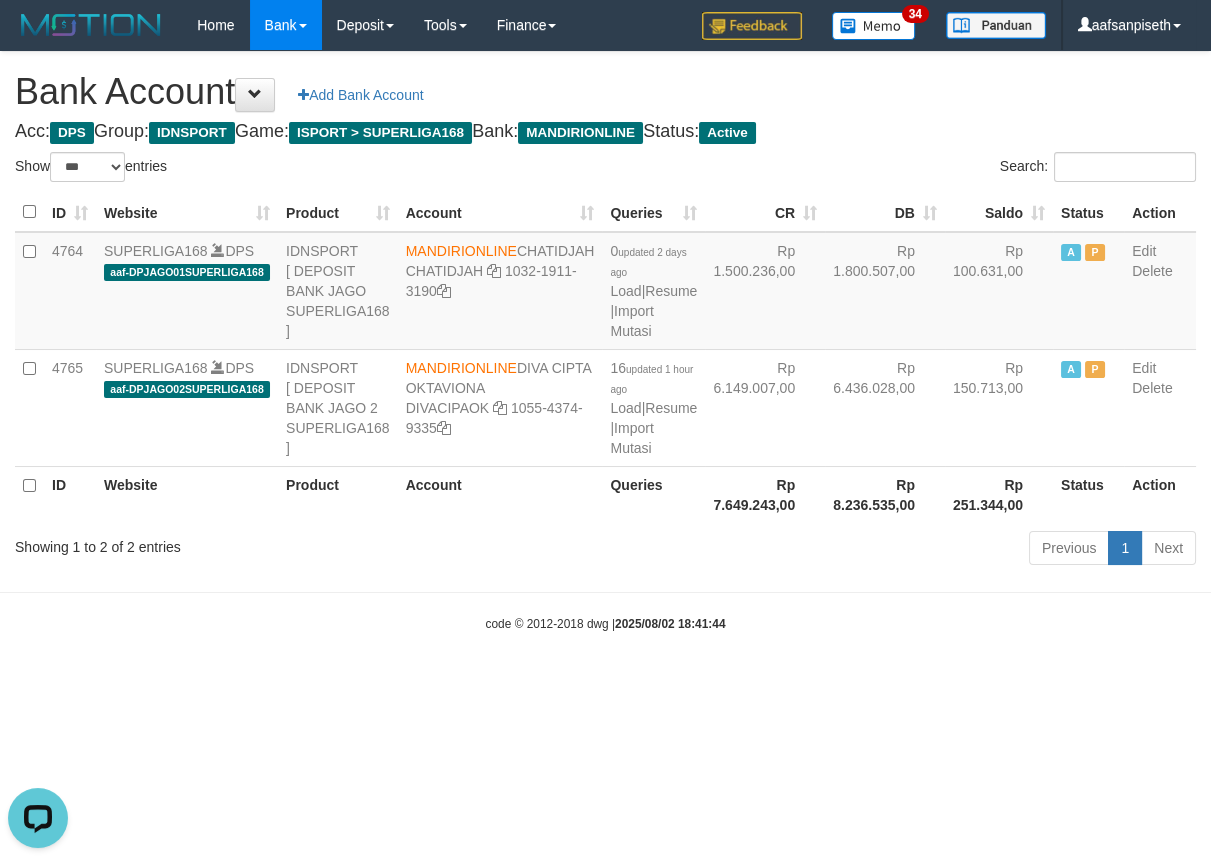click on "Toggle navigation
Home
Bank
Account List
Load
By Website
Group
[ISPORT]													SUPERLIGA168
By Load Group (DPS)
34" at bounding box center [605, 341] 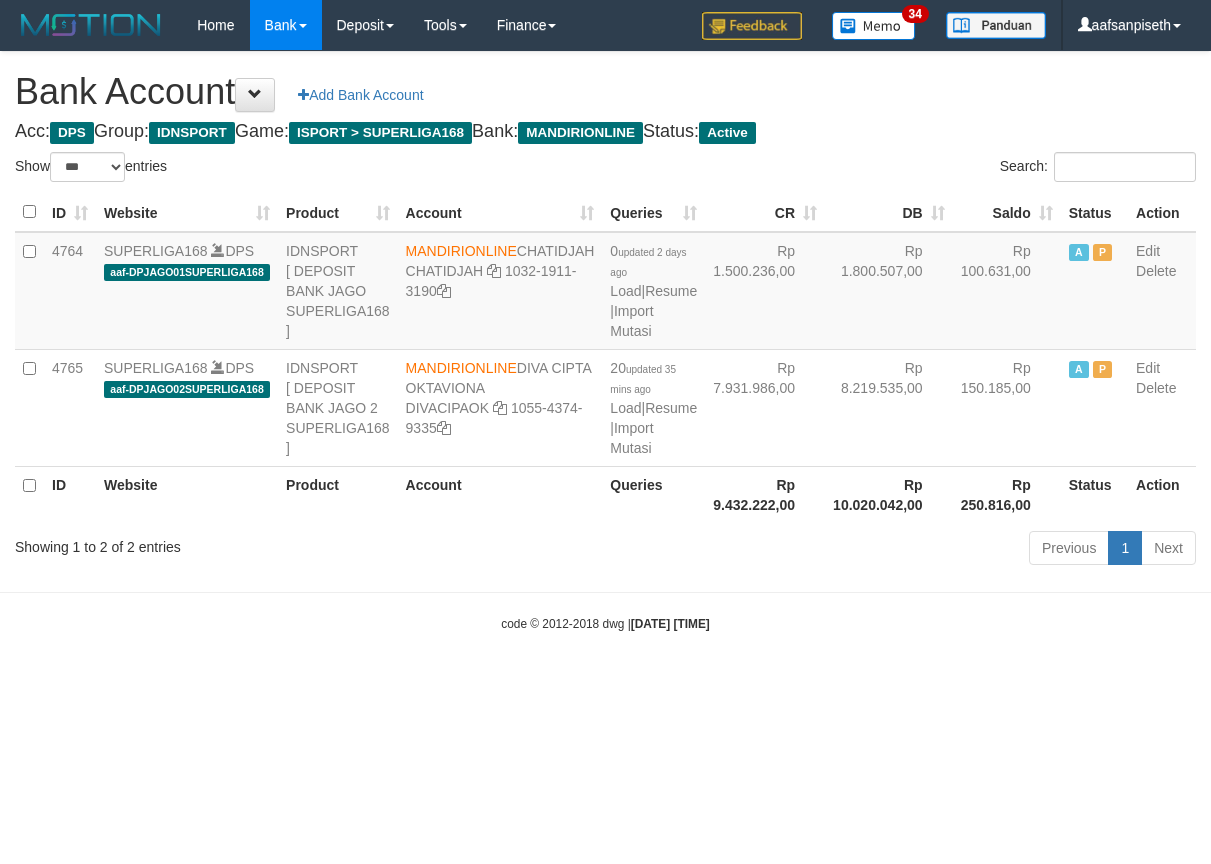 select on "***" 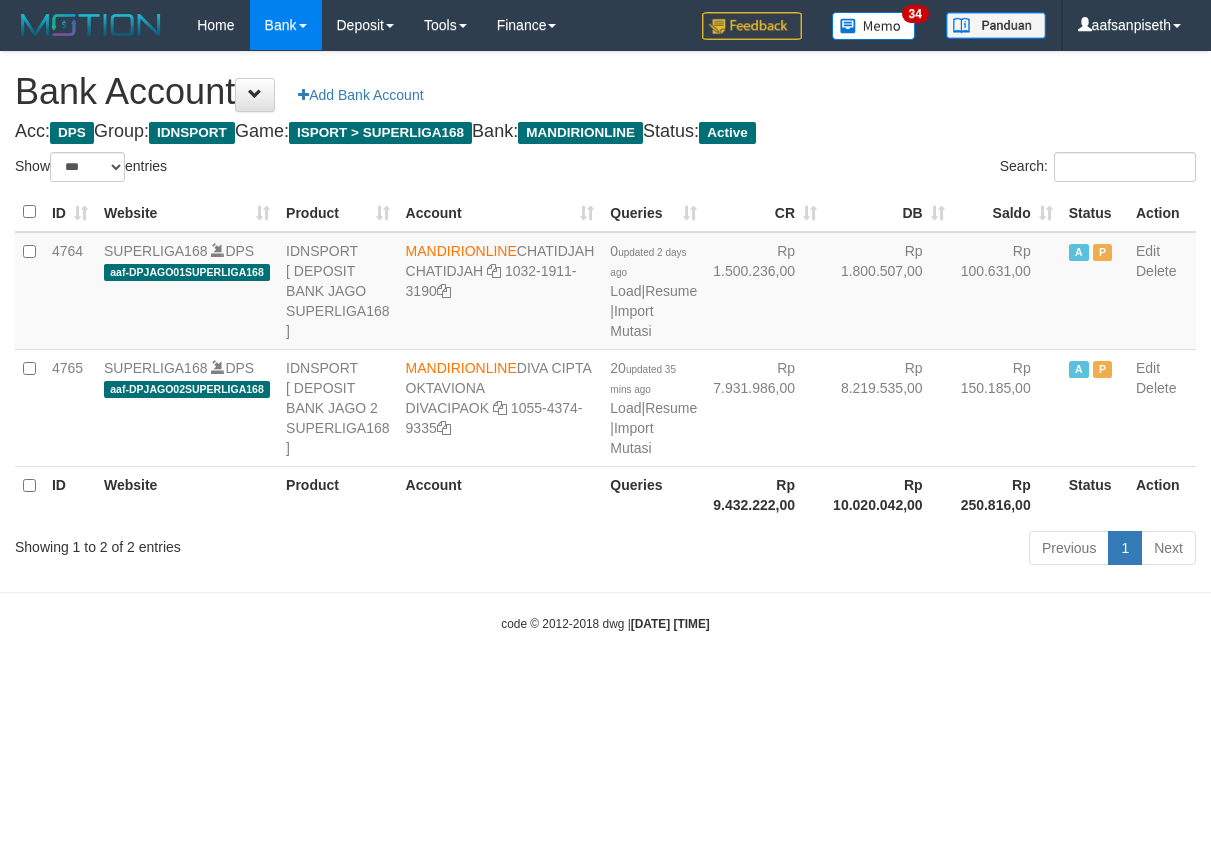 scroll, scrollTop: 0, scrollLeft: 0, axis: both 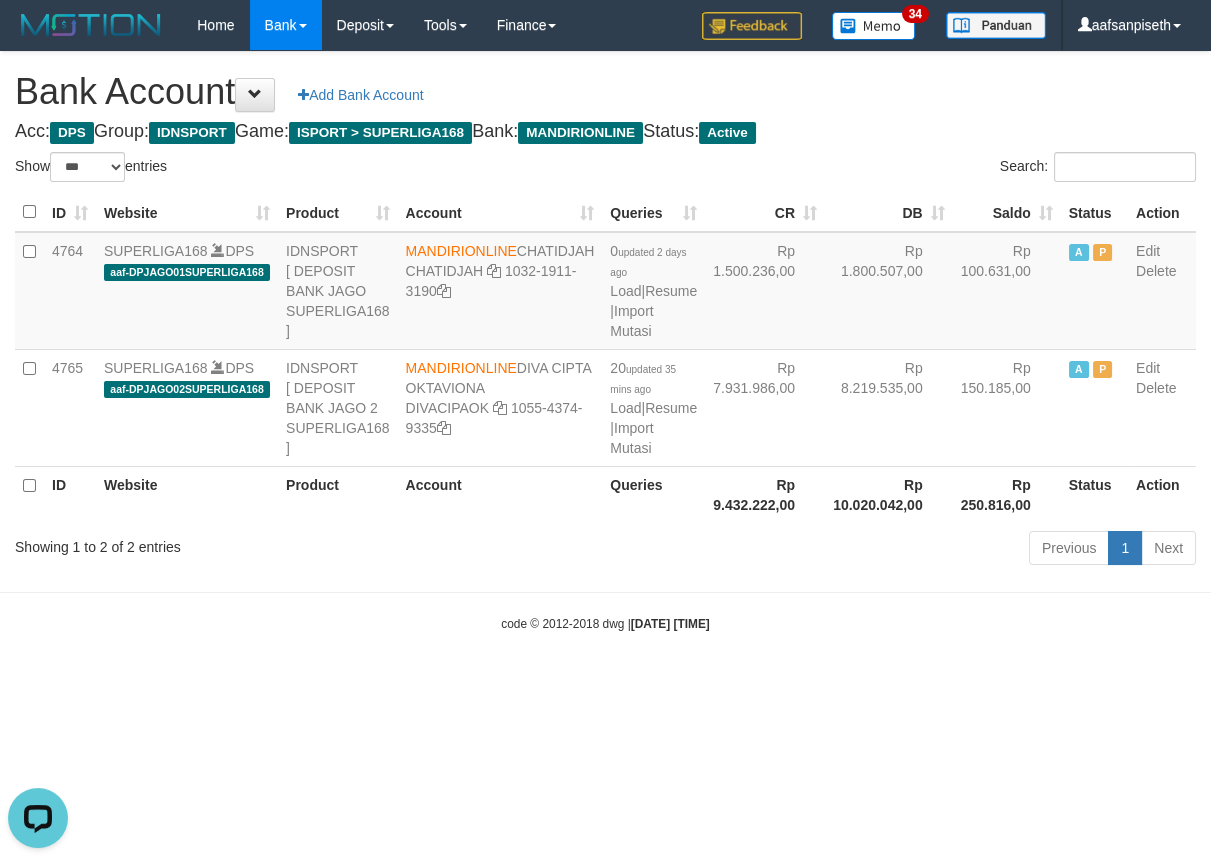 drag, startPoint x: 704, startPoint y: 702, endPoint x: 1017, endPoint y: 712, distance: 313.1597 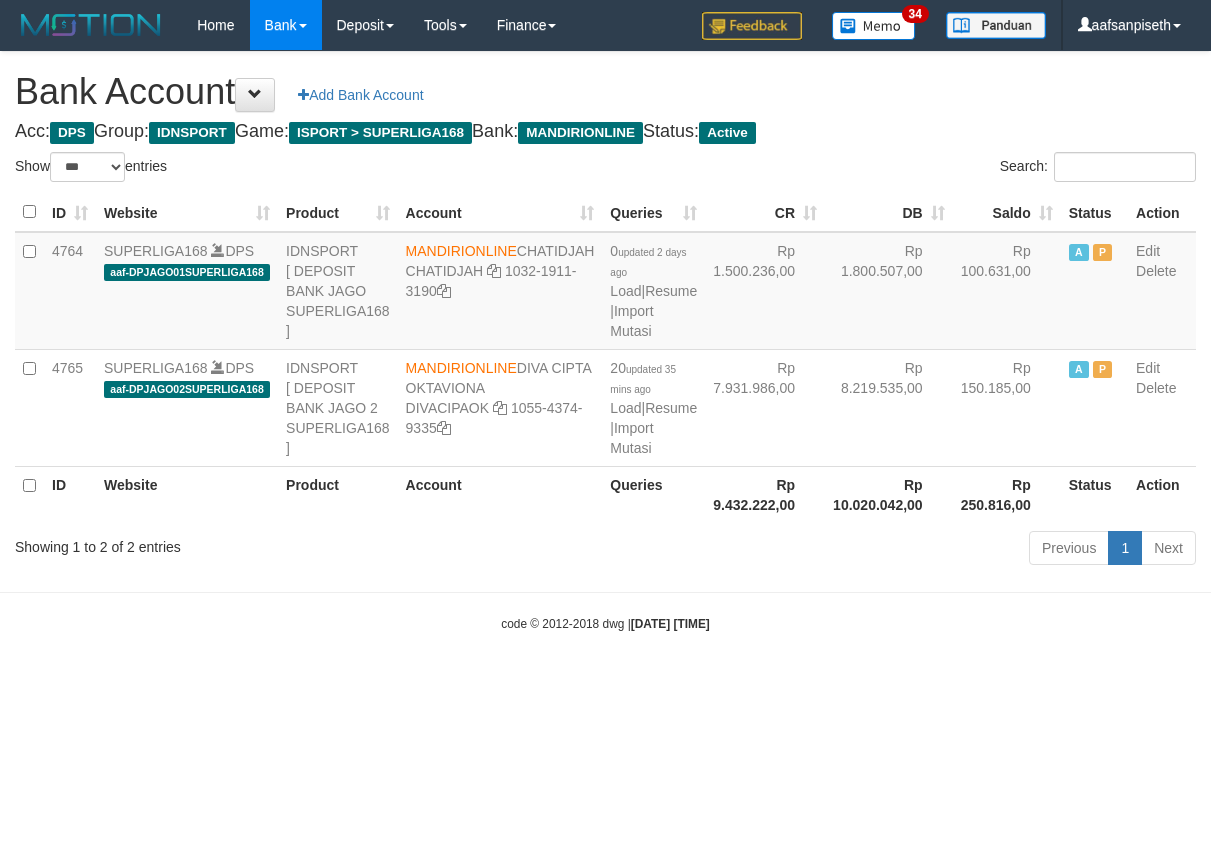 select on "***" 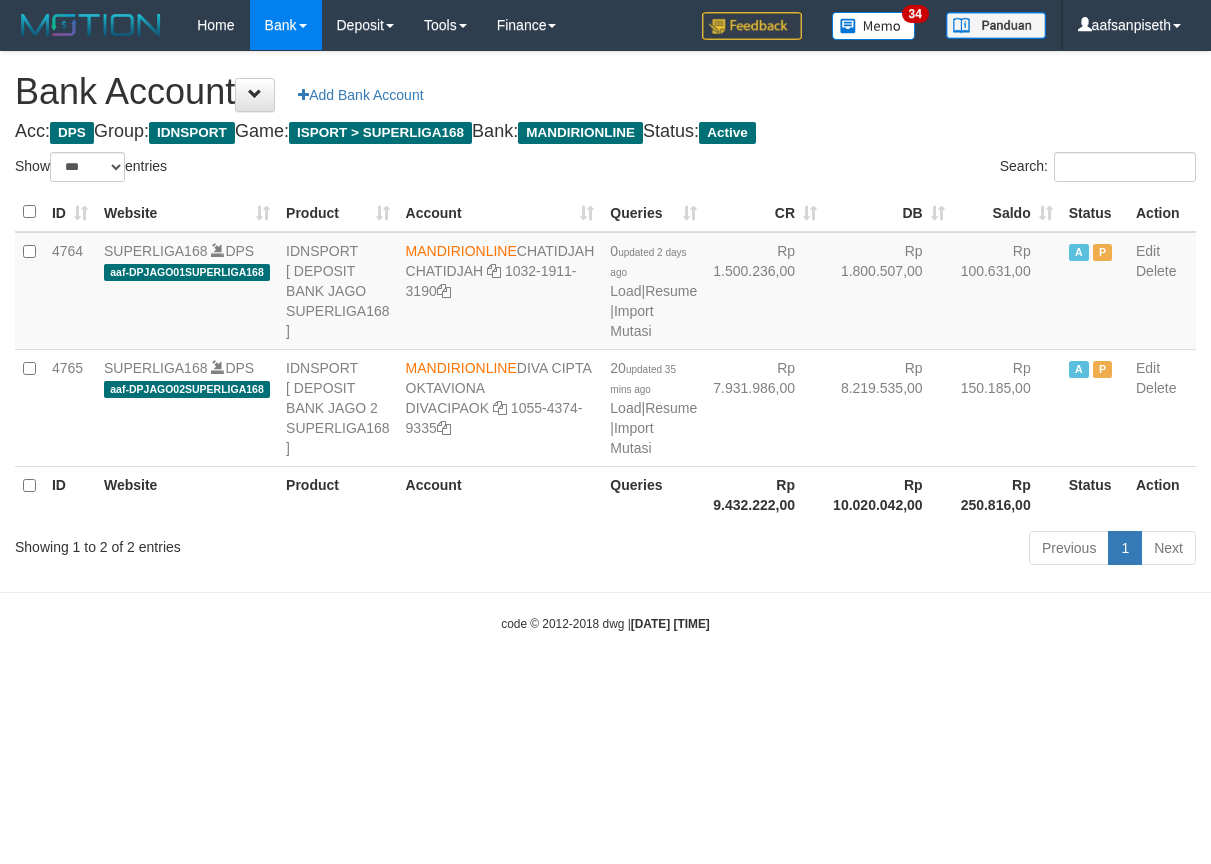 scroll, scrollTop: 0, scrollLeft: 0, axis: both 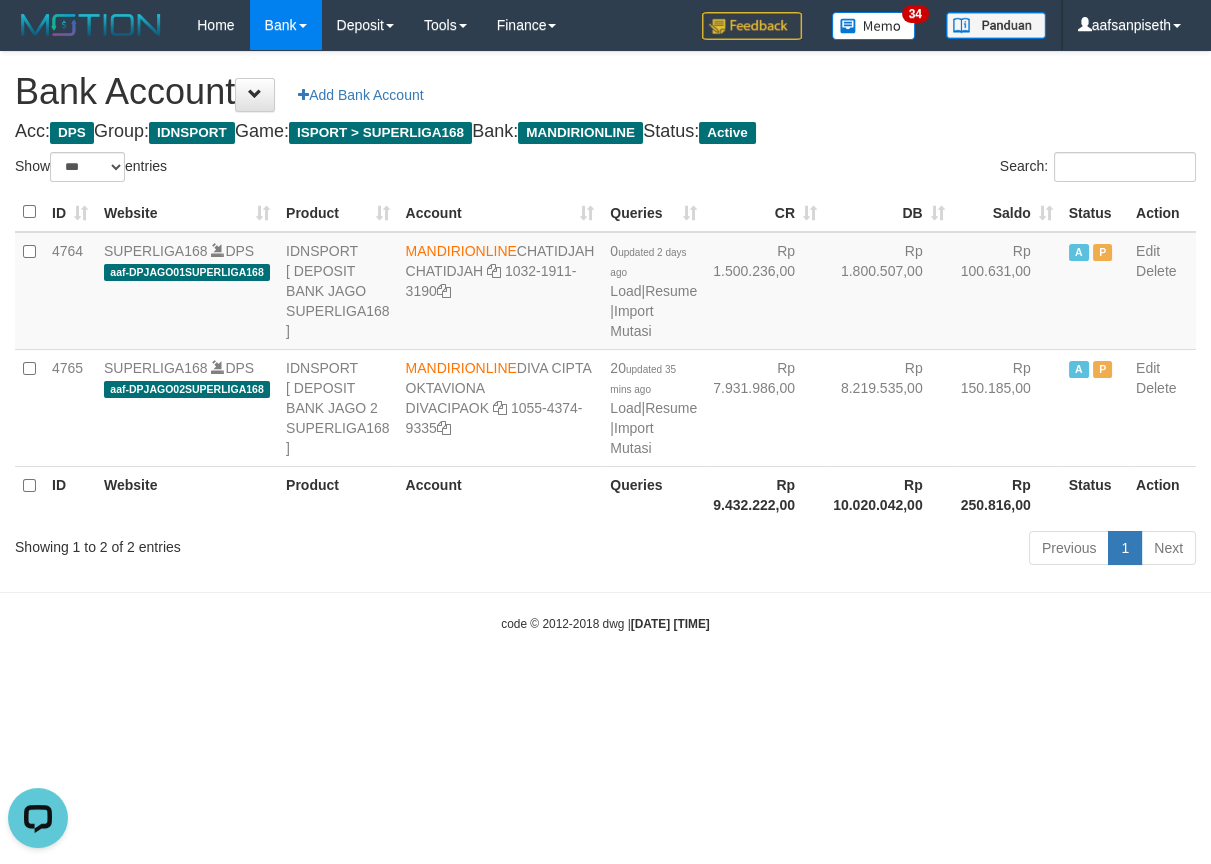 drag, startPoint x: 895, startPoint y: 590, endPoint x: 979, endPoint y: 661, distance: 109.98637 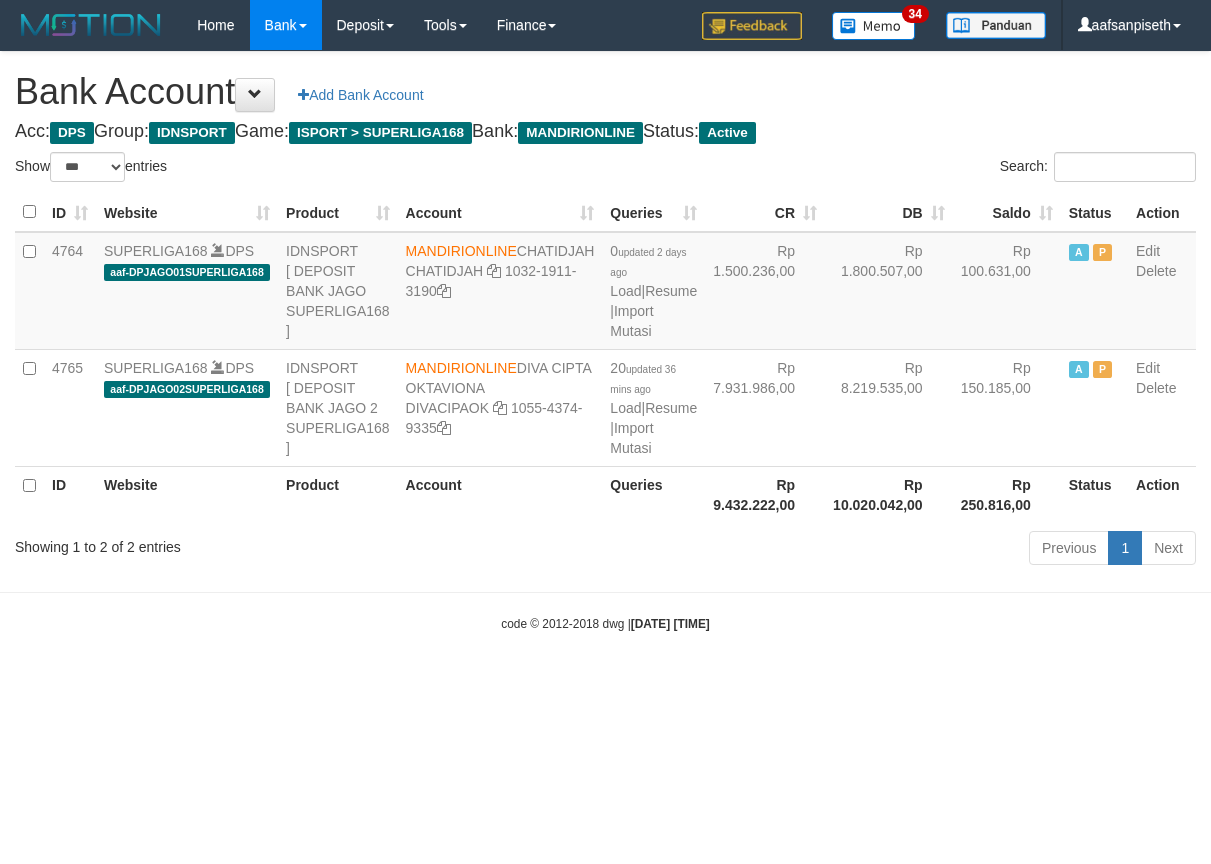 select on "***" 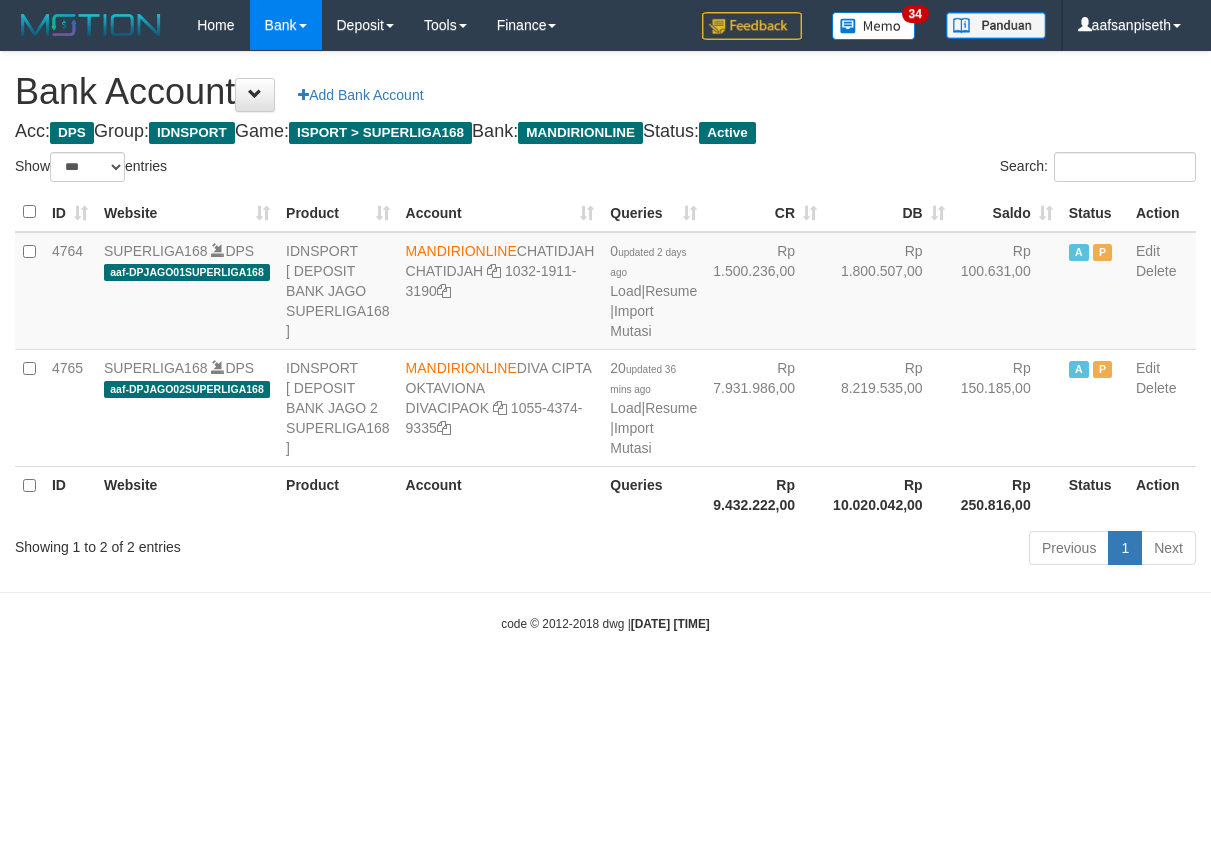 scroll, scrollTop: 0, scrollLeft: 0, axis: both 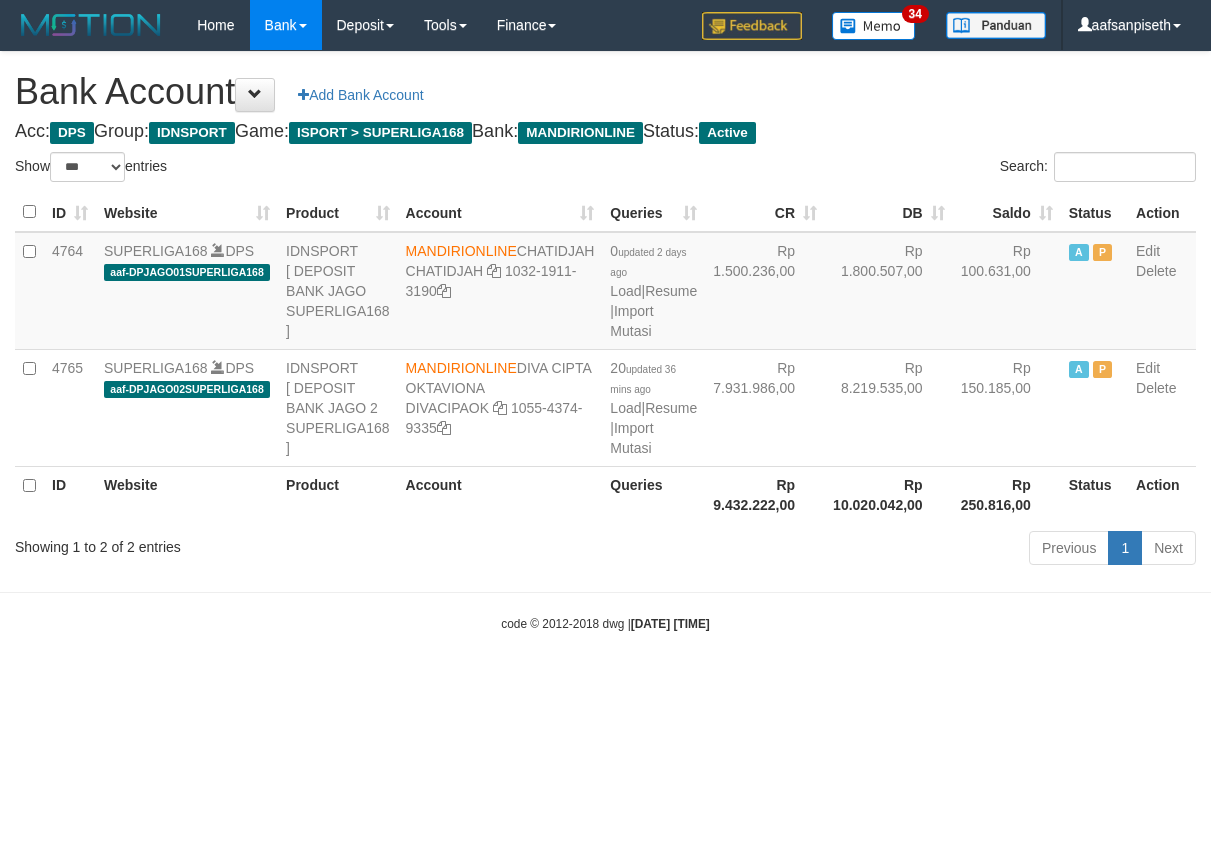 select on "***" 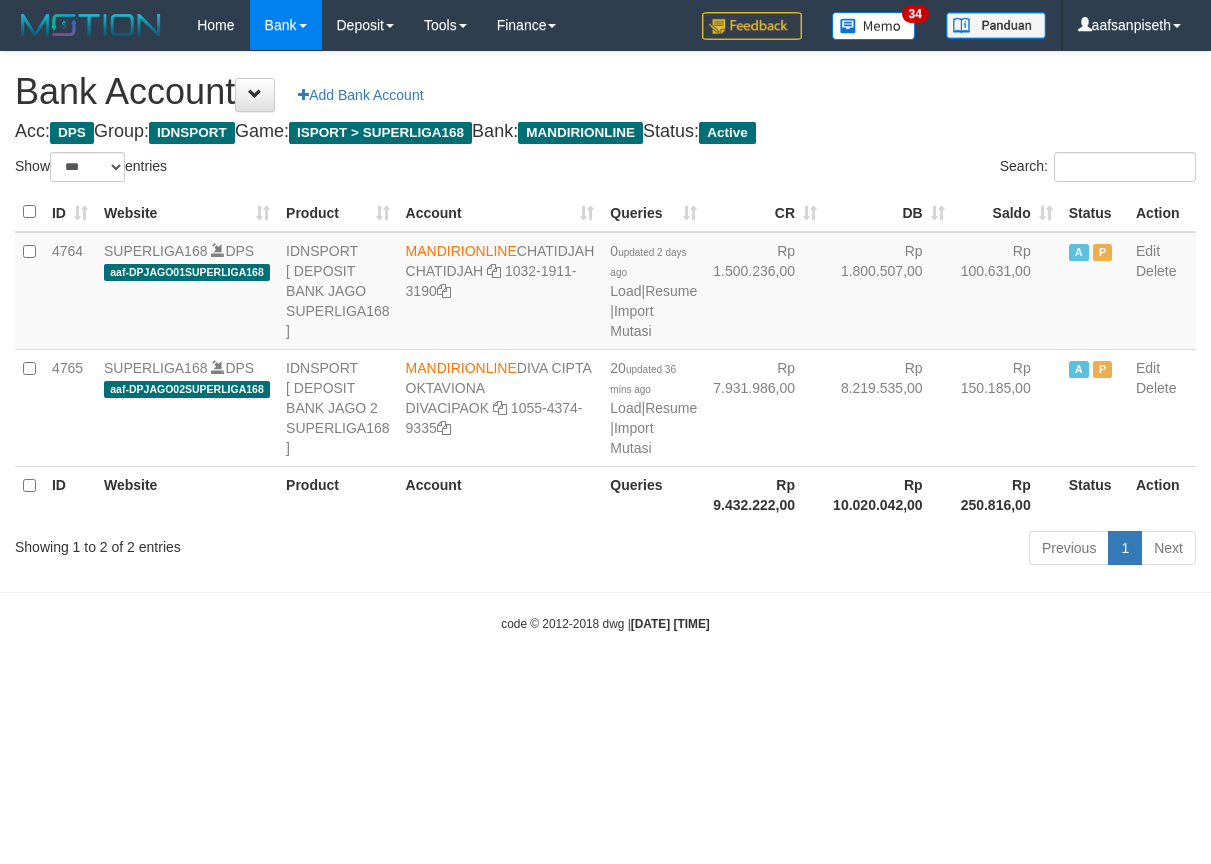 scroll, scrollTop: 0, scrollLeft: 0, axis: both 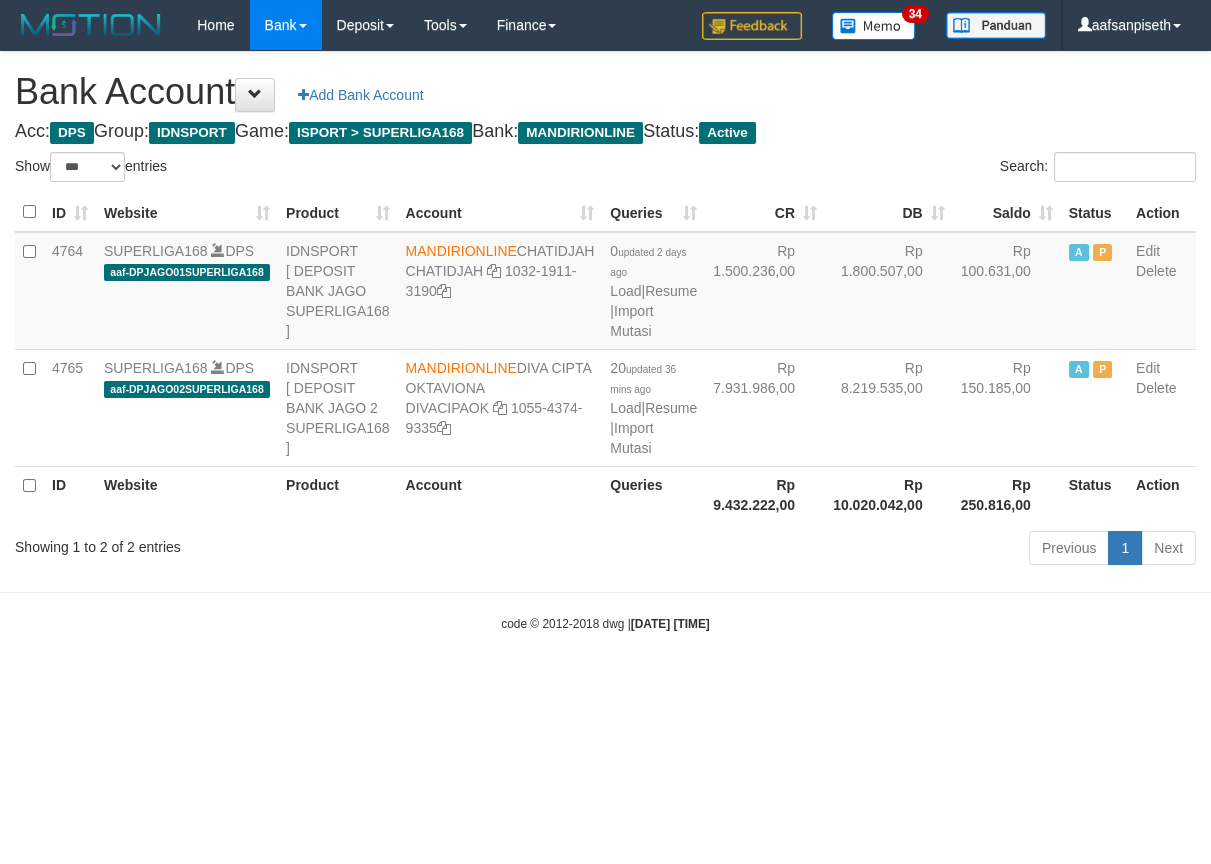 click on "Toggle navigation
Home
Bank
Account List
Load
By Website
Group
[ISPORT]													SUPERLIGA168
By Load Group (DPS)
34" at bounding box center [605, 341] 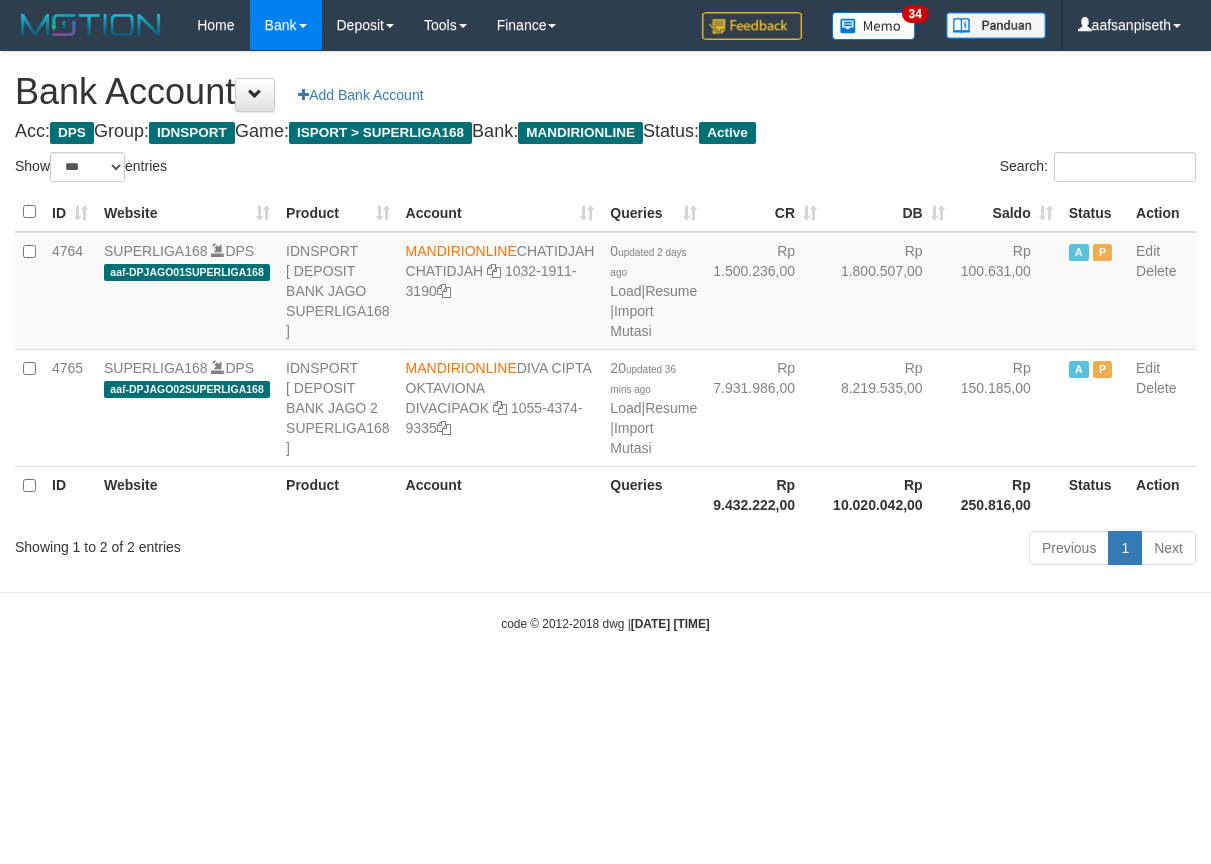 select on "***" 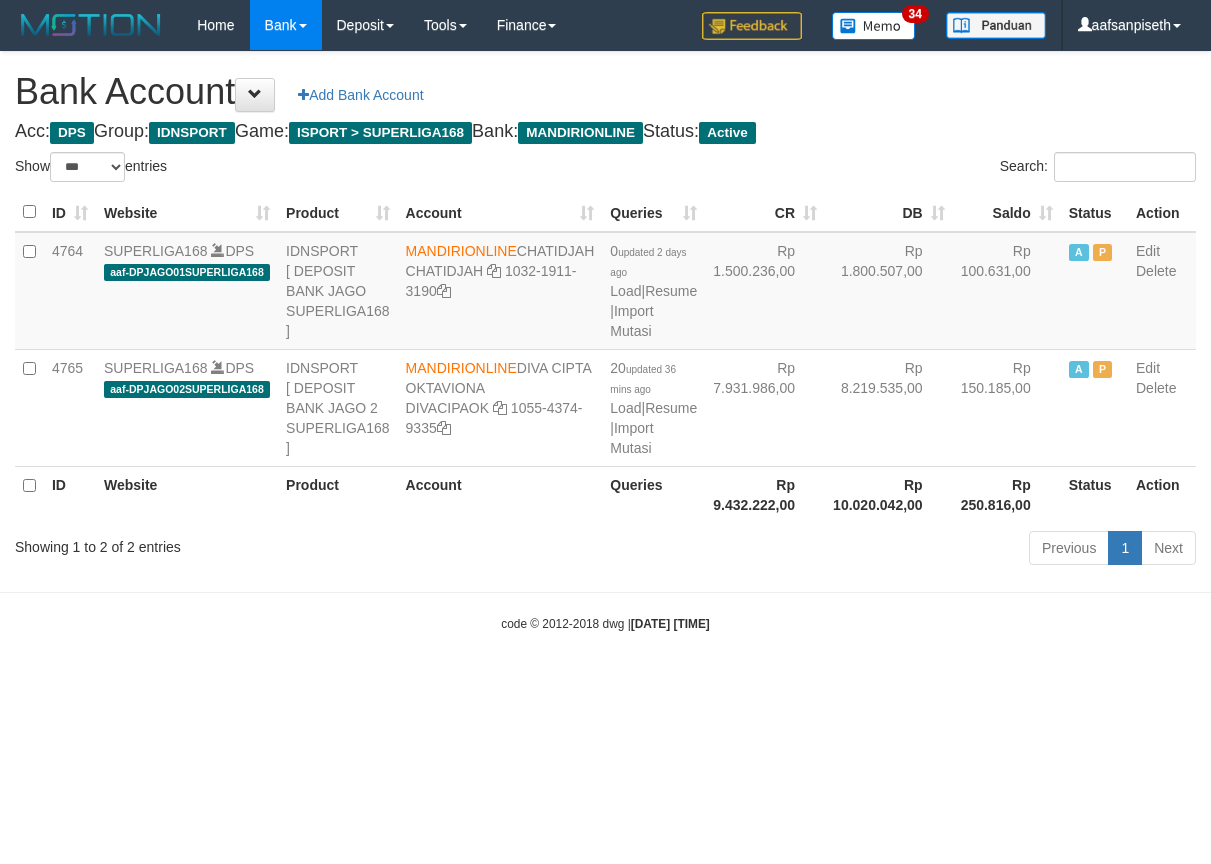 scroll, scrollTop: 0, scrollLeft: 0, axis: both 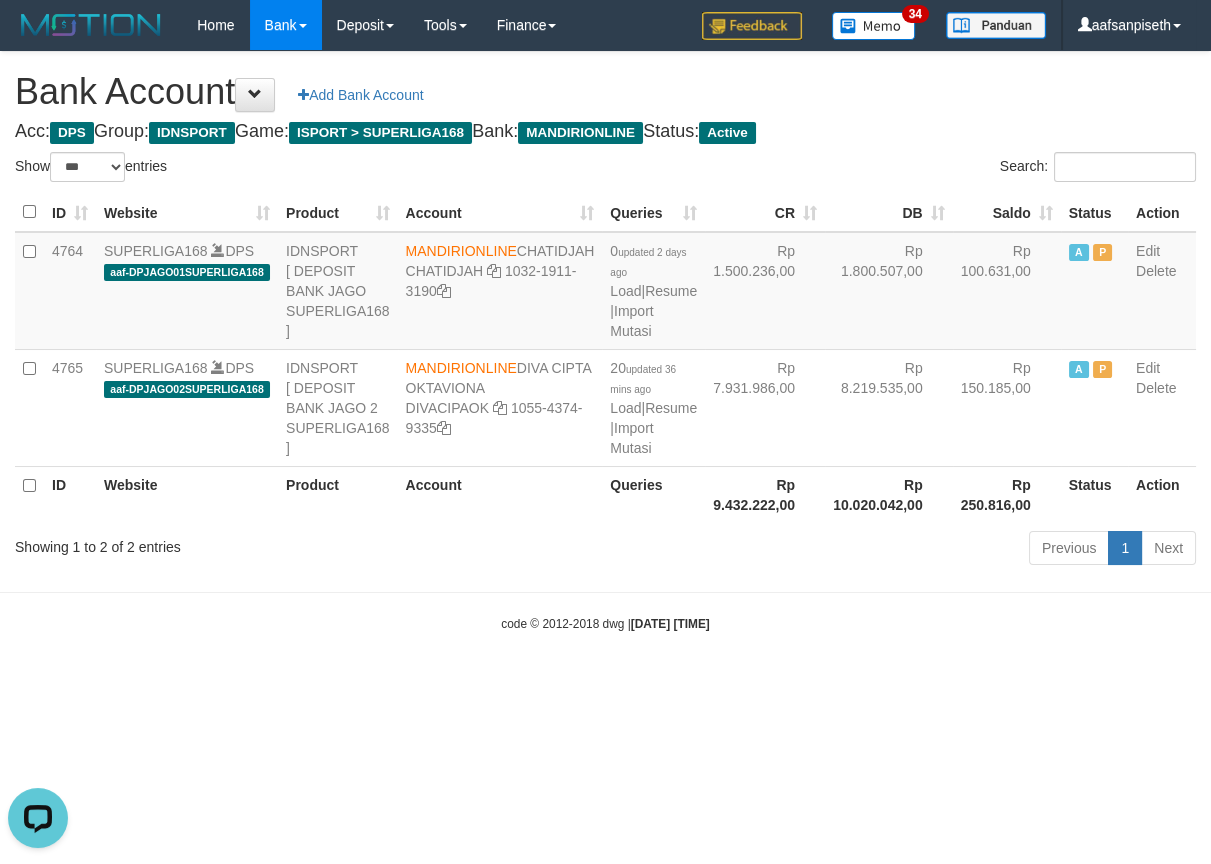 click on "Toggle navigation
Home
Bank
Account List
Load
By Website
Group
[ISPORT]													SUPERLIGA168
By Load Group (DPS)
34" at bounding box center [605, 341] 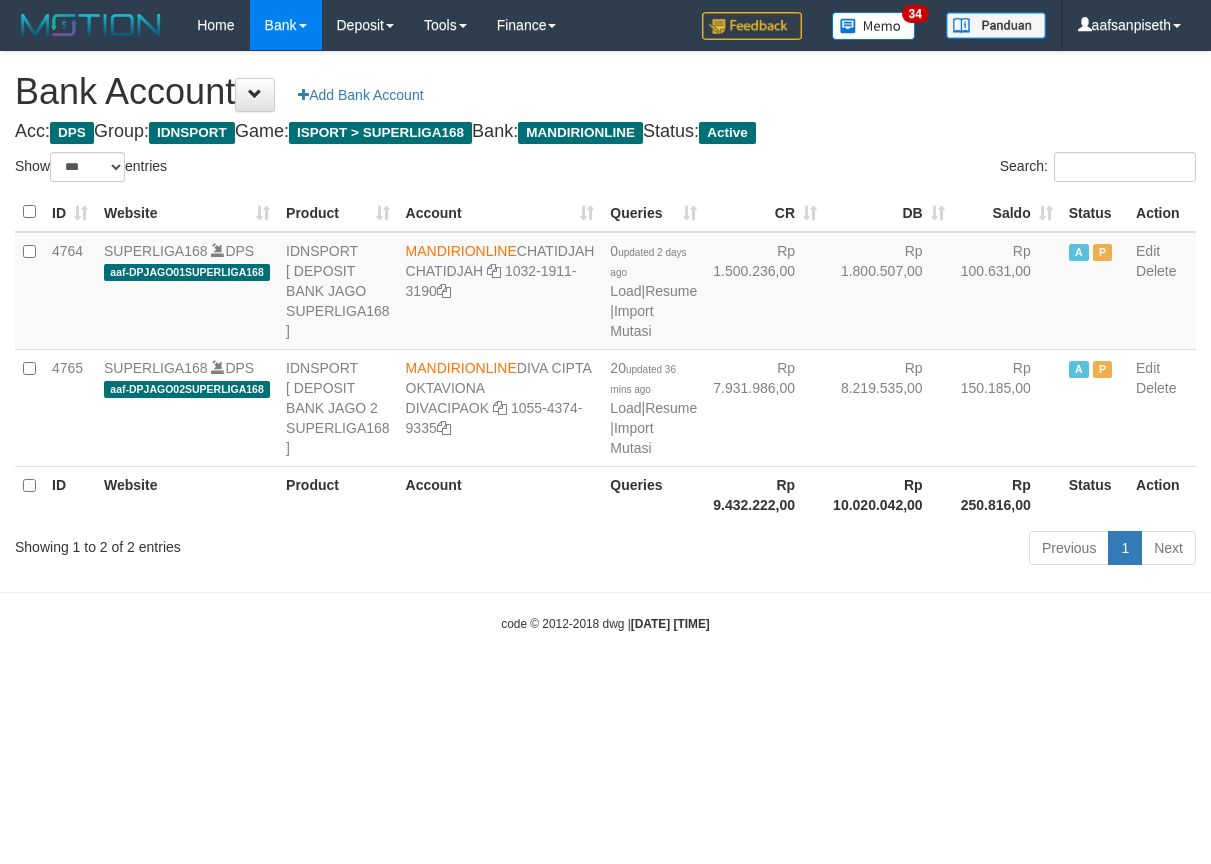 select on "***" 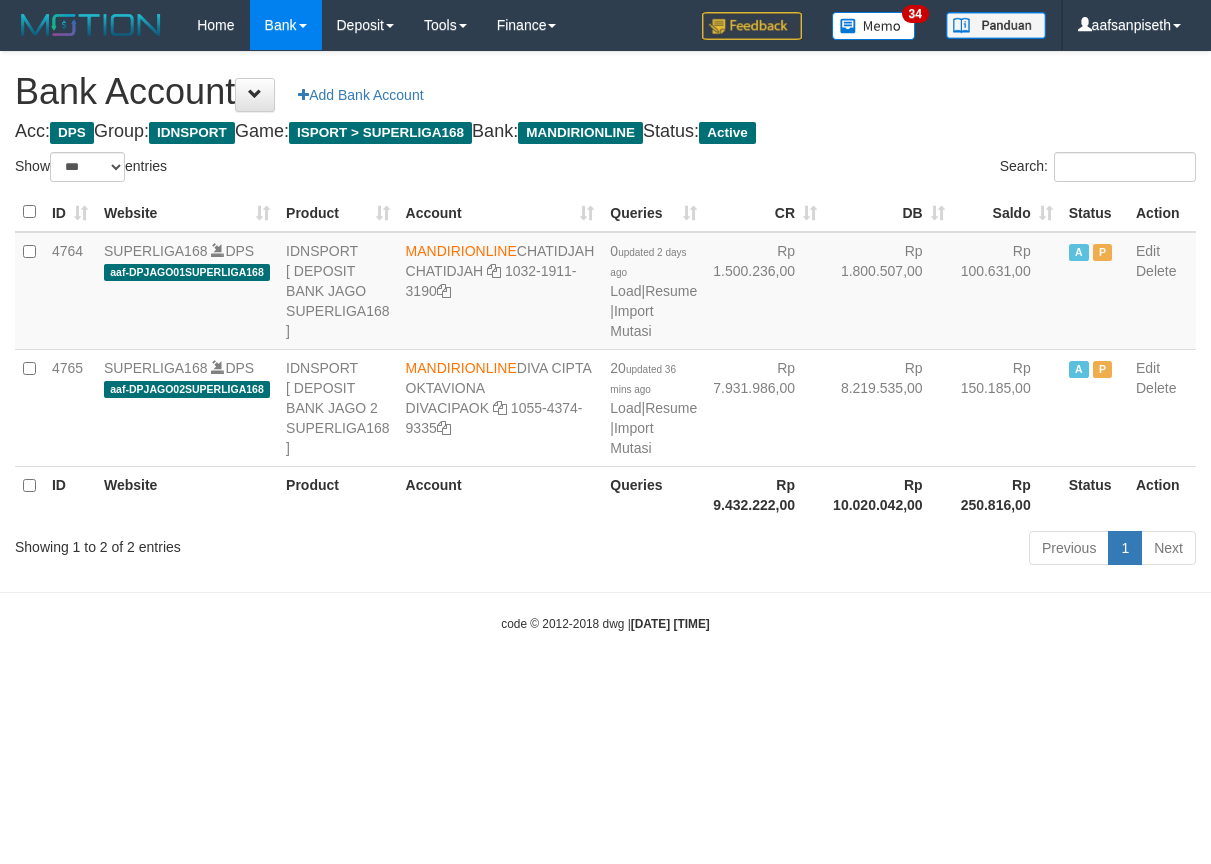 scroll, scrollTop: 0, scrollLeft: 0, axis: both 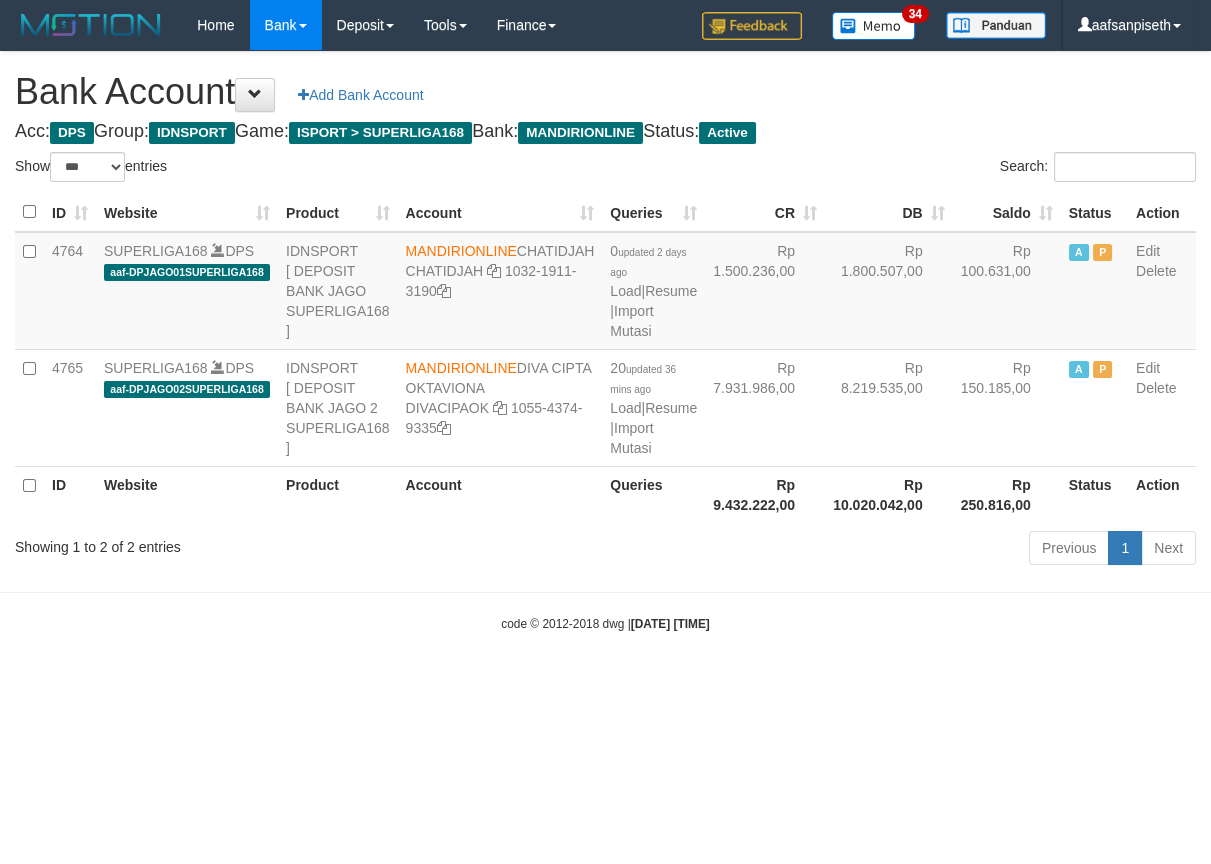 click on "code © 2012-2018 dwg |  2025/08/02 20:08:53" at bounding box center (605, 623) 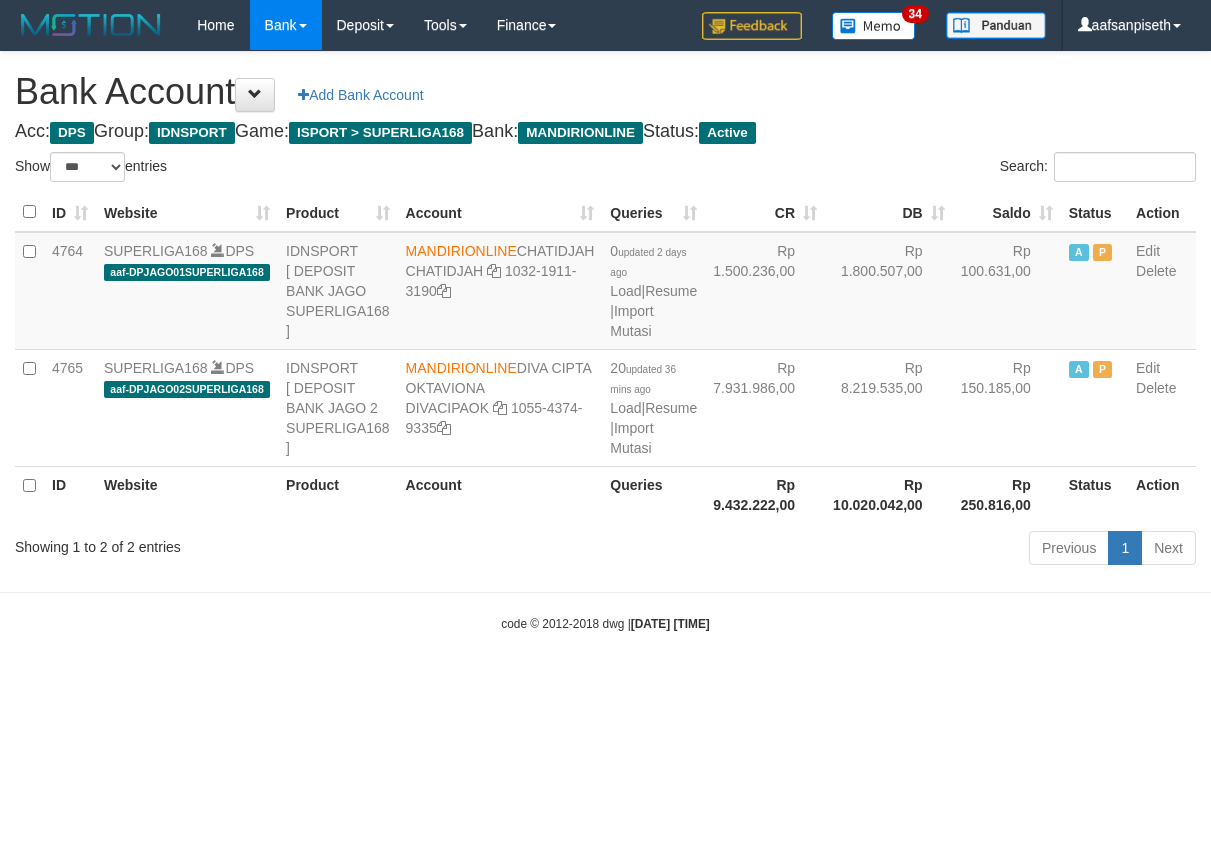 select on "***" 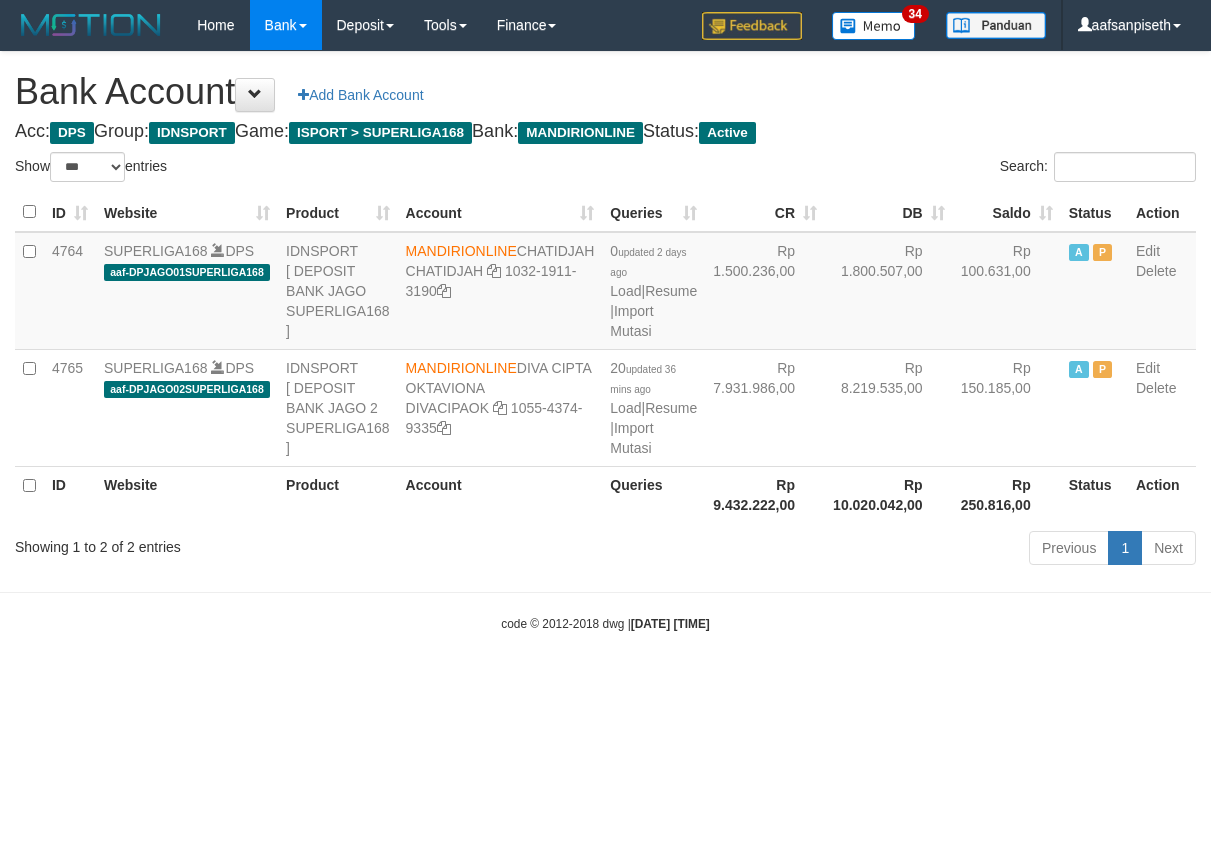 scroll, scrollTop: 0, scrollLeft: 0, axis: both 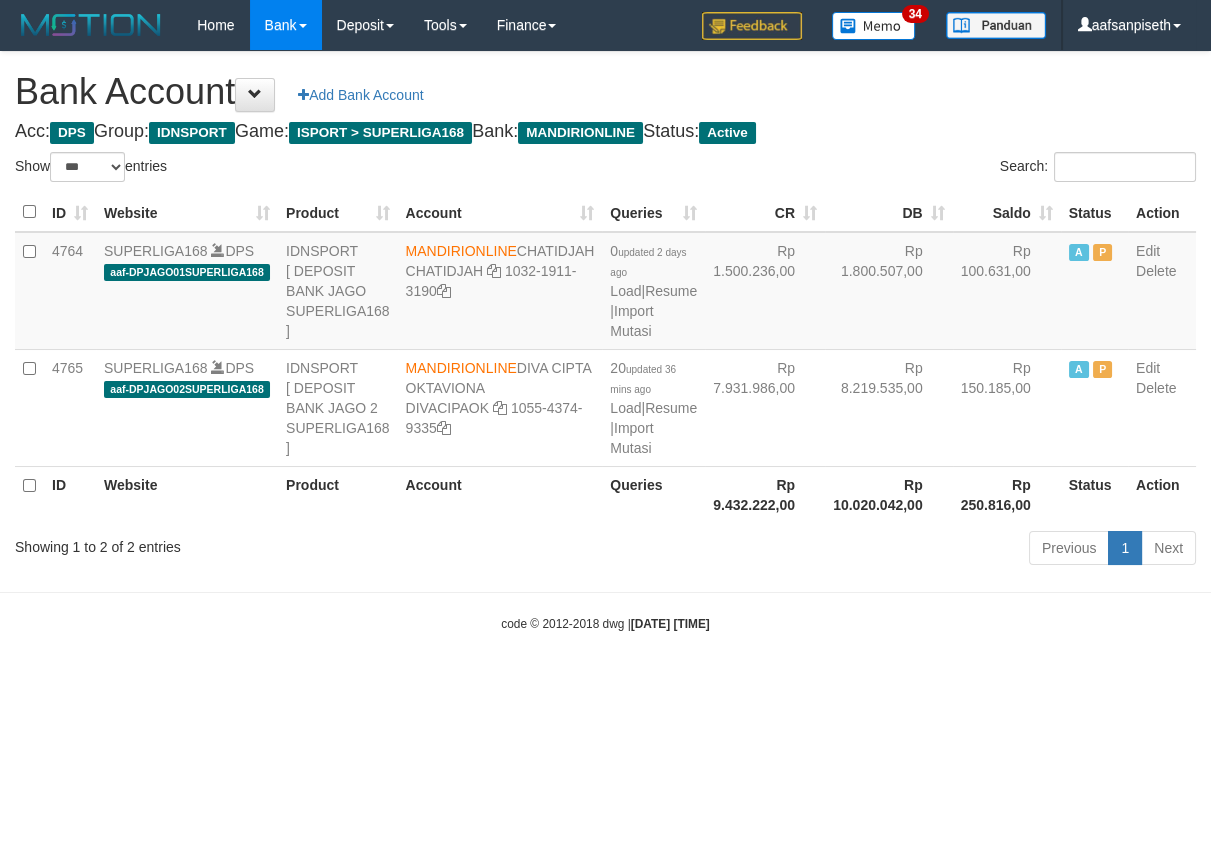click on "Toggle navigation
Home
Bank
Account List
Load
By Website
Group
[ISPORT]													SUPERLIGA168
By Load Group (DPS)" at bounding box center [605, 341] 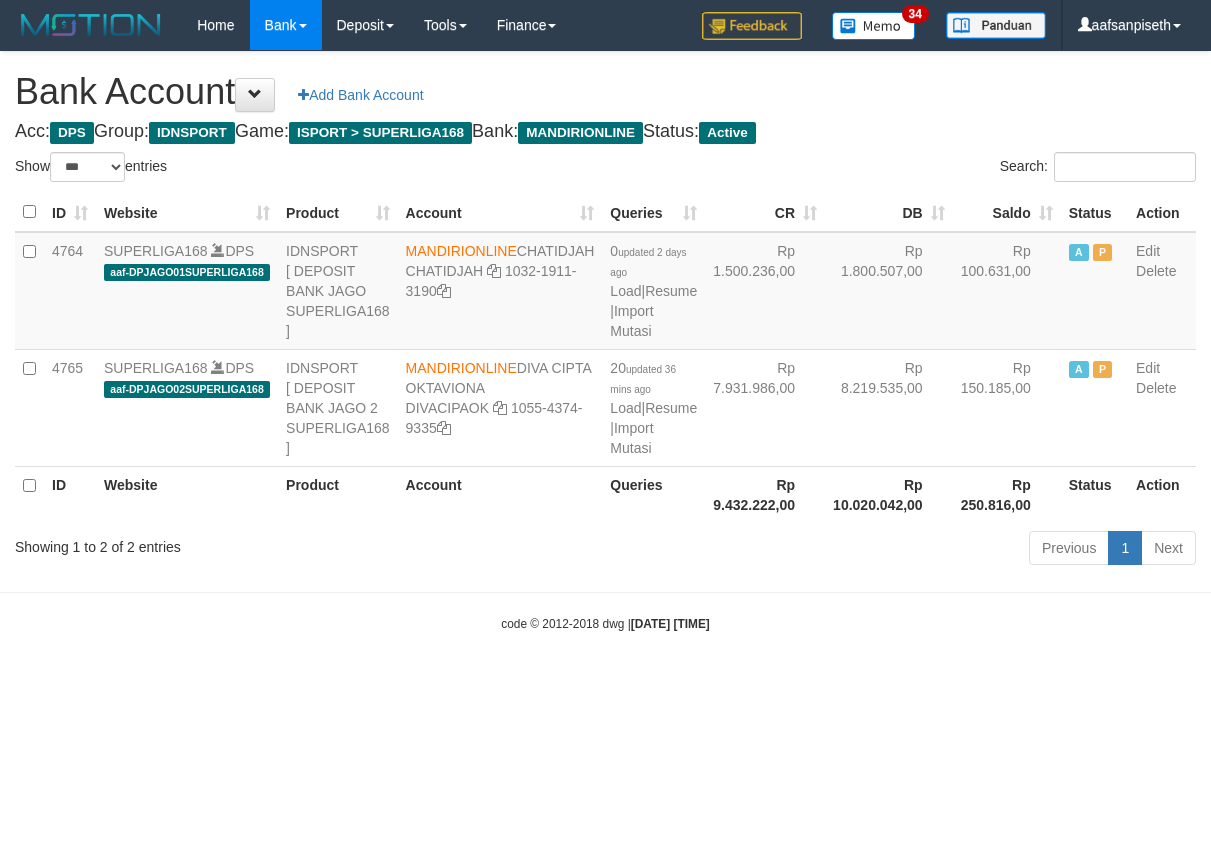 select on "***" 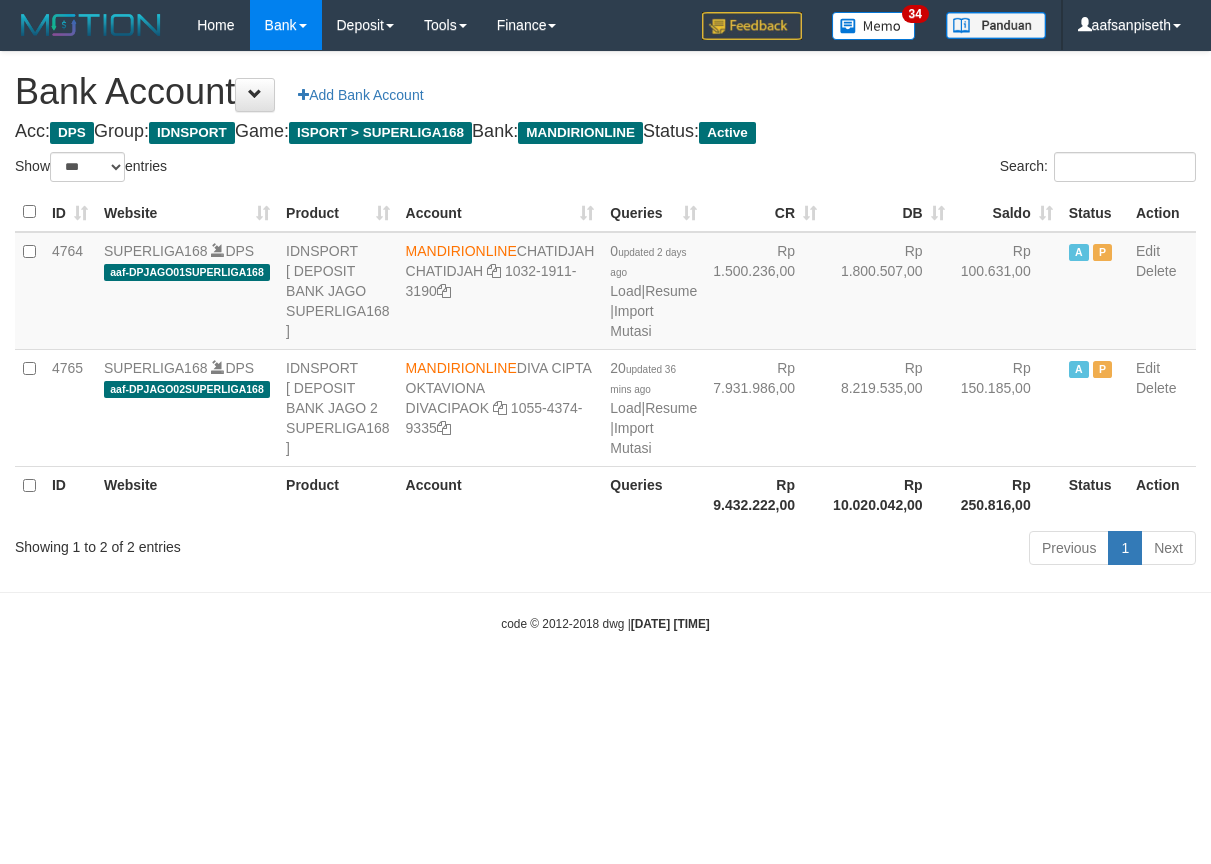 scroll, scrollTop: 0, scrollLeft: 0, axis: both 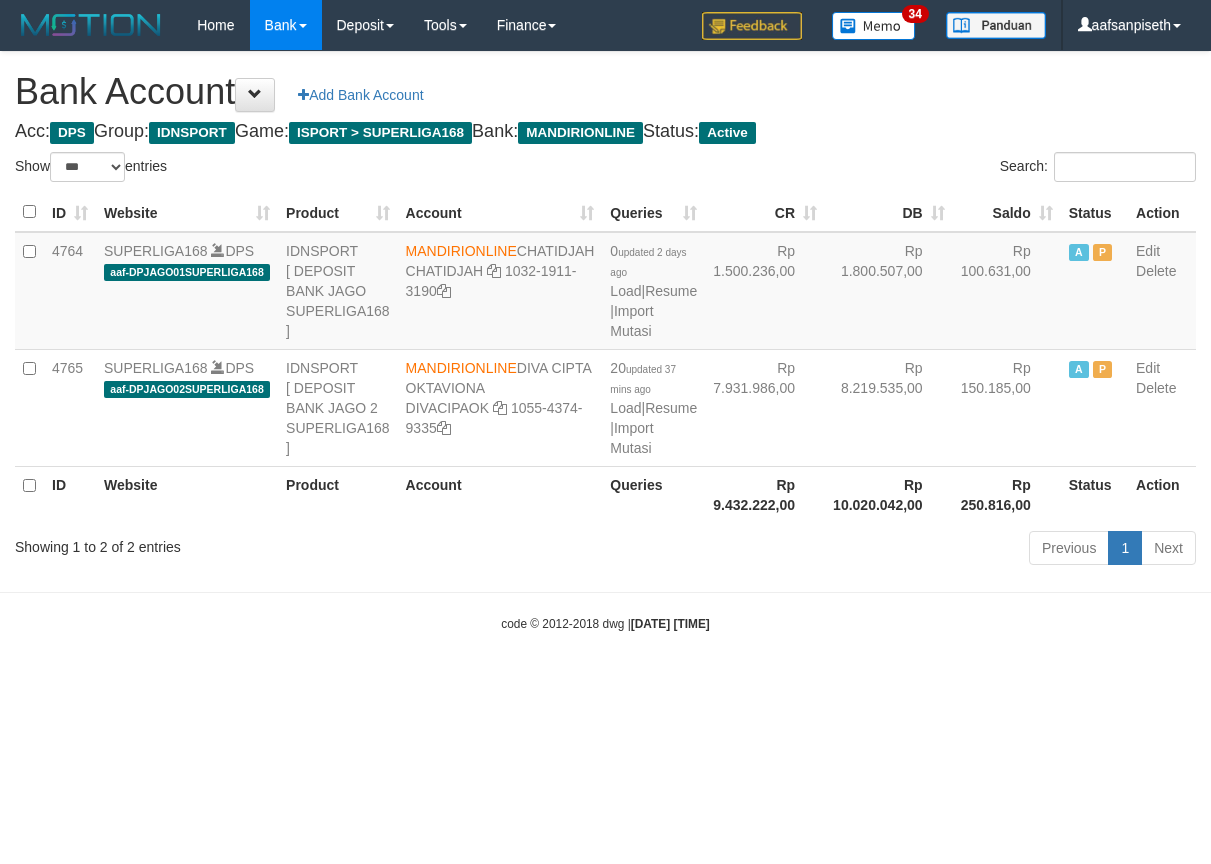 select on "***" 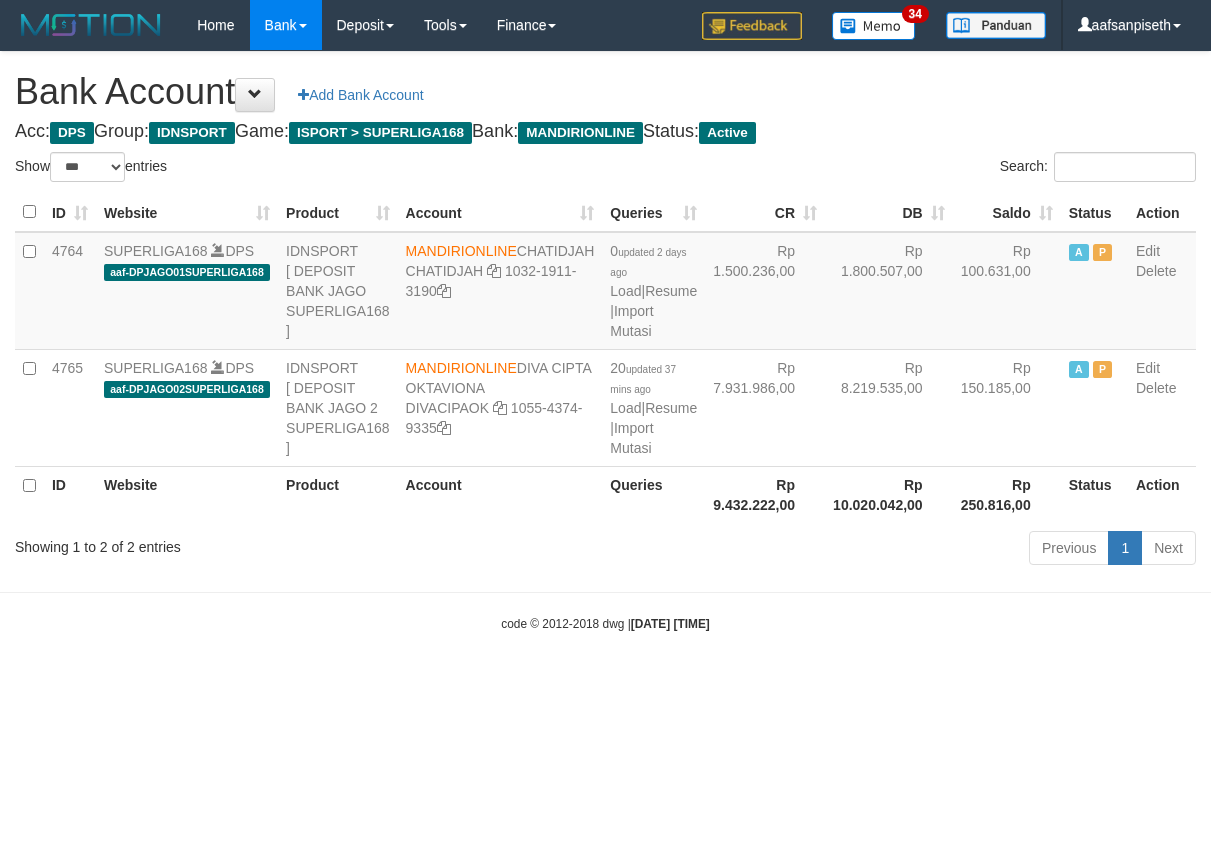 scroll, scrollTop: 0, scrollLeft: 0, axis: both 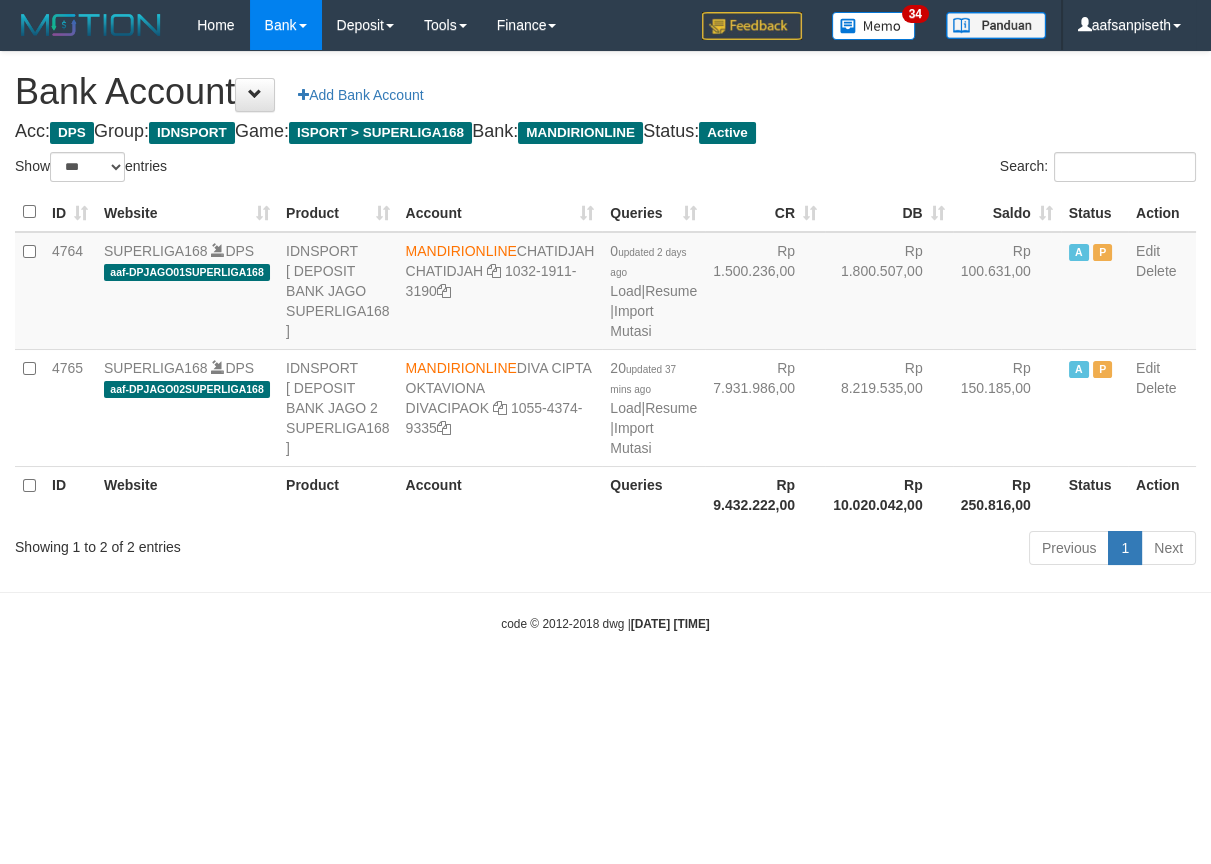 click on "Toggle navigation
Home
Bank
Account List
Load
By Website
Group
[ISPORT]													SUPERLIGA168
By Load Group (DPS)
34" at bounding box center (605, 341) 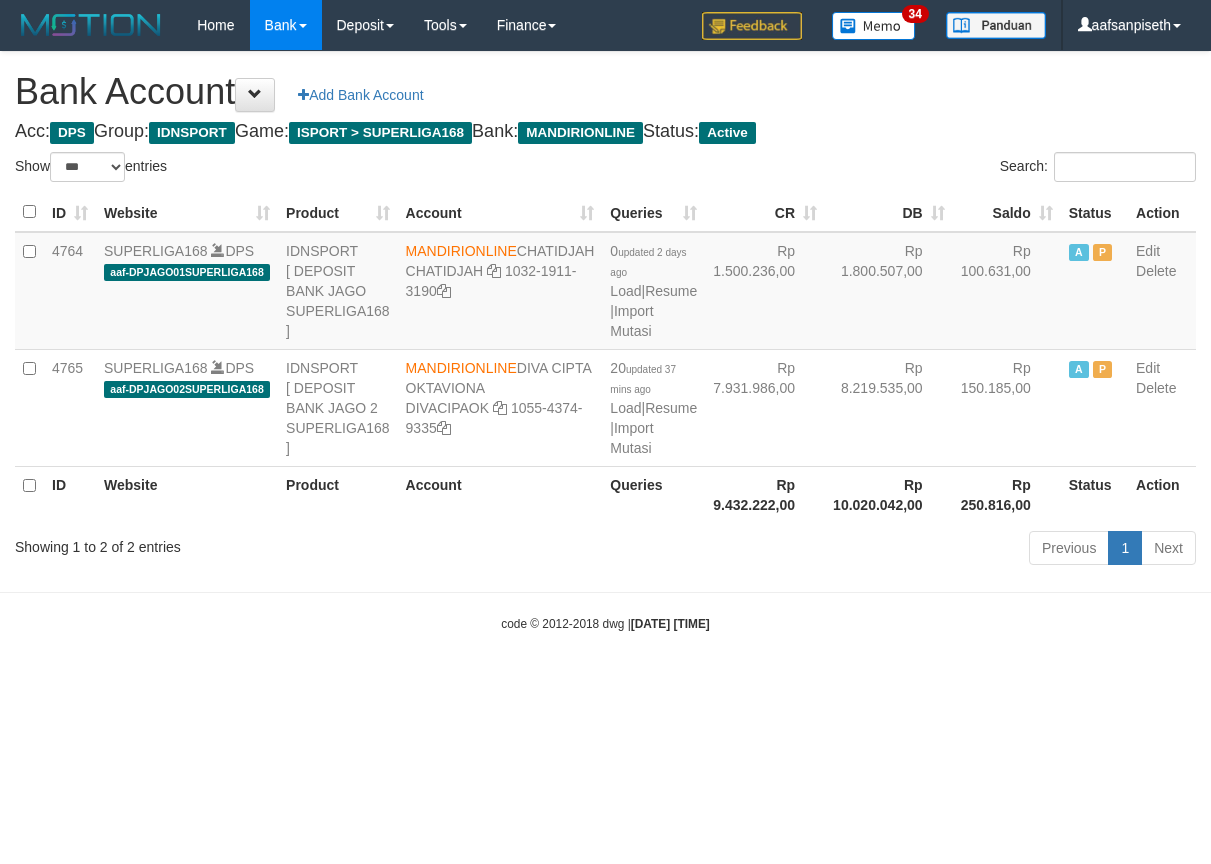 select on "***" 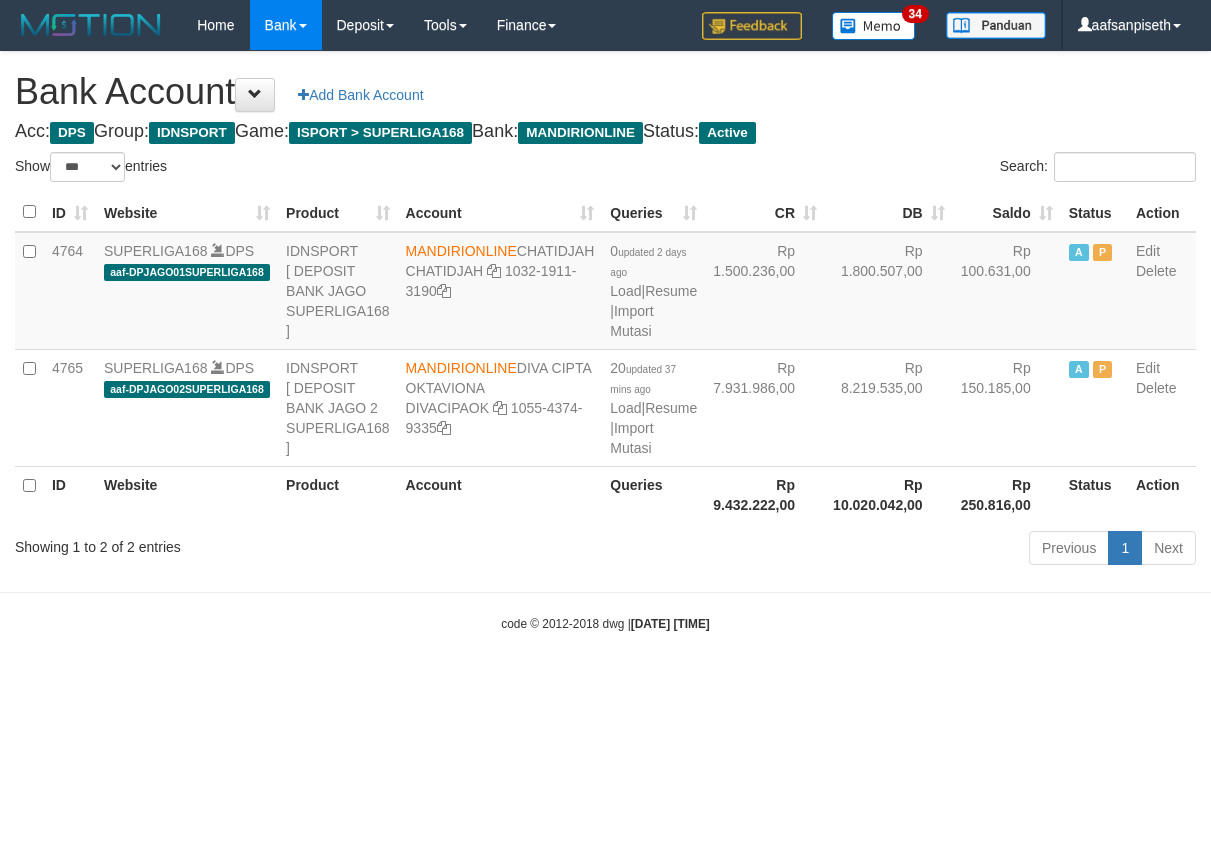 scroll, scrollTop: 0, scrollLeft: 0, axis: both 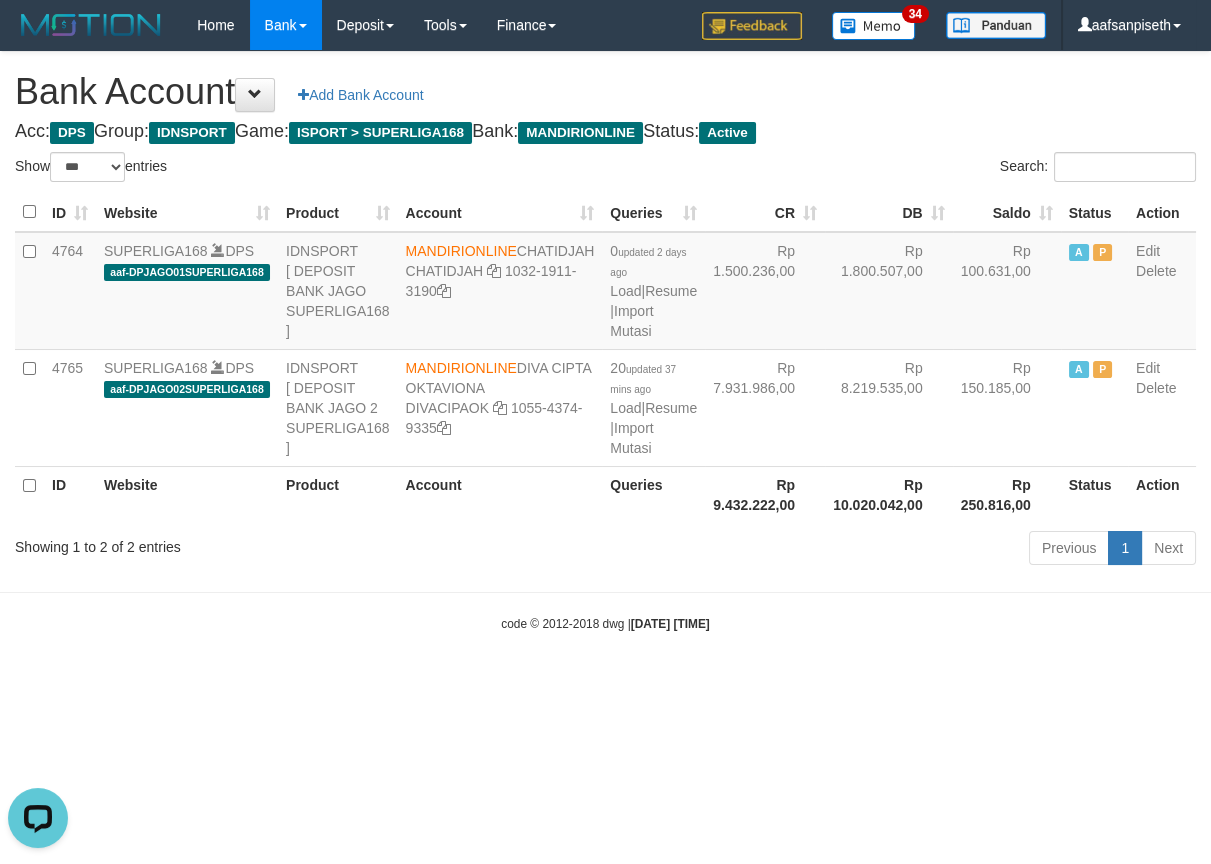 click on "code © 2012-2018 dwg |  2025/08/02 20:09:00" at bounding box center (605, 623) 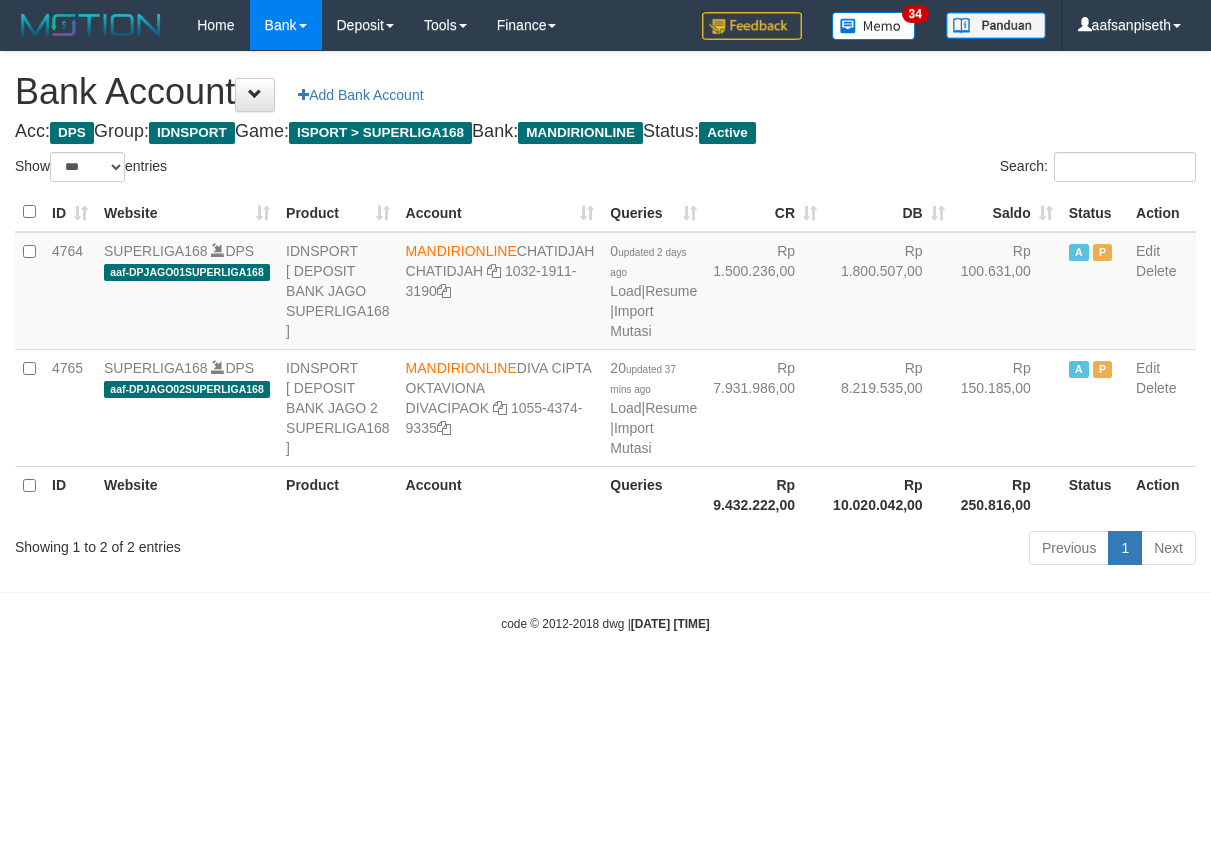 select on "***" 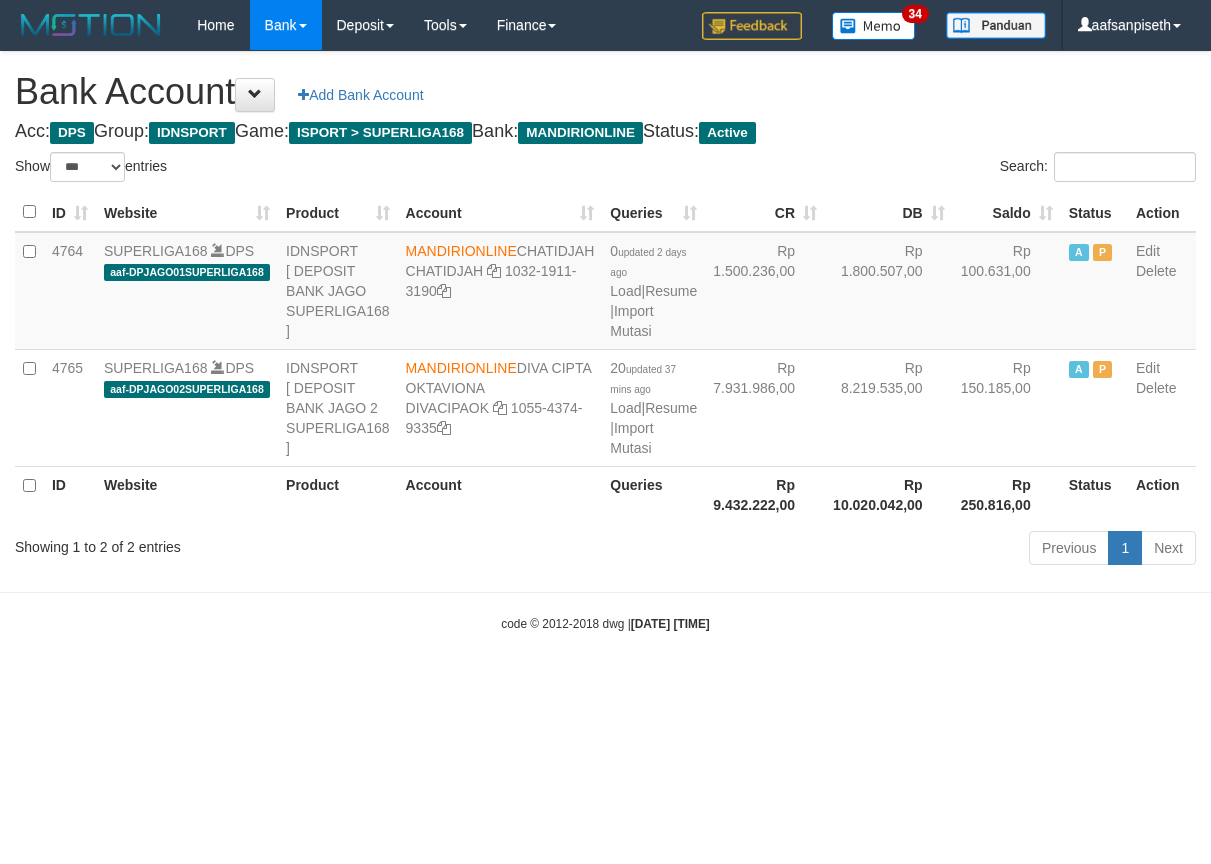 scroll, scrollTop: 0, scrollLeft: 0, axis: both 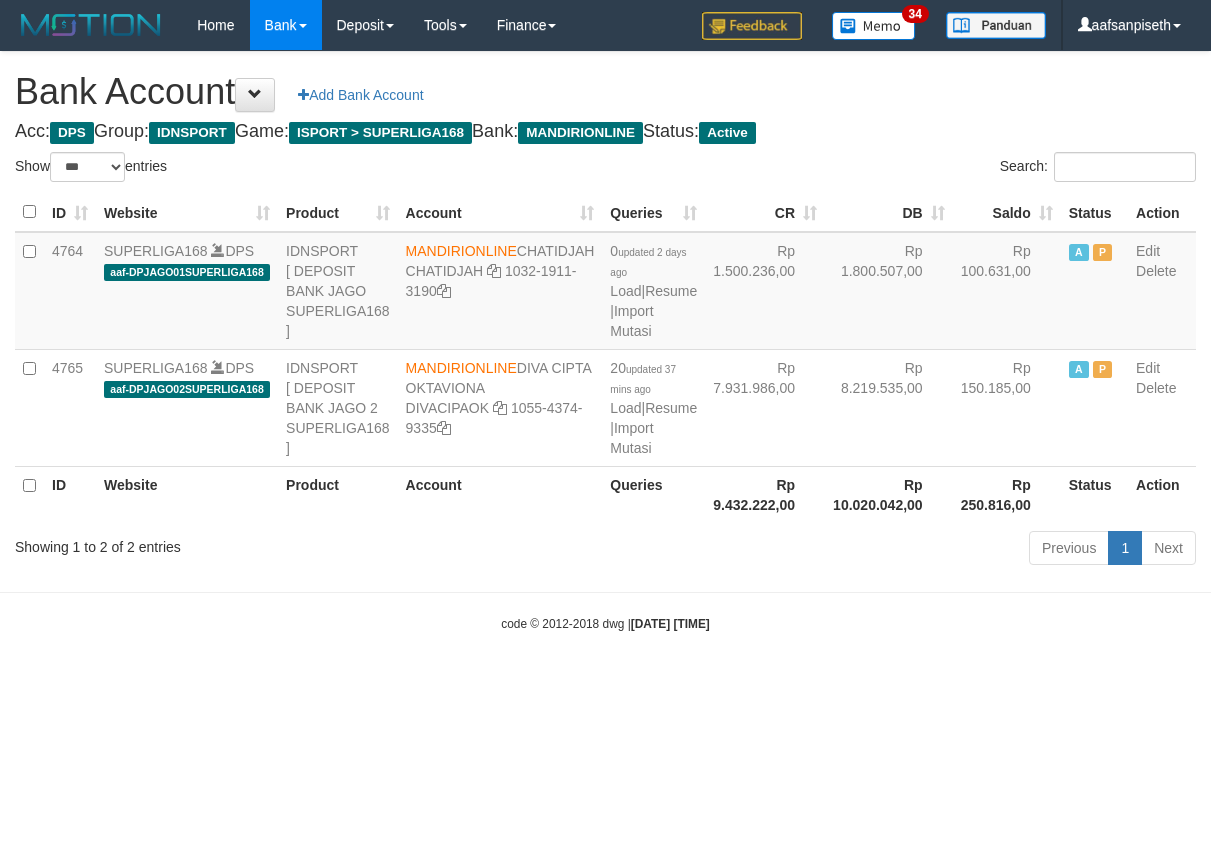 select on "***" 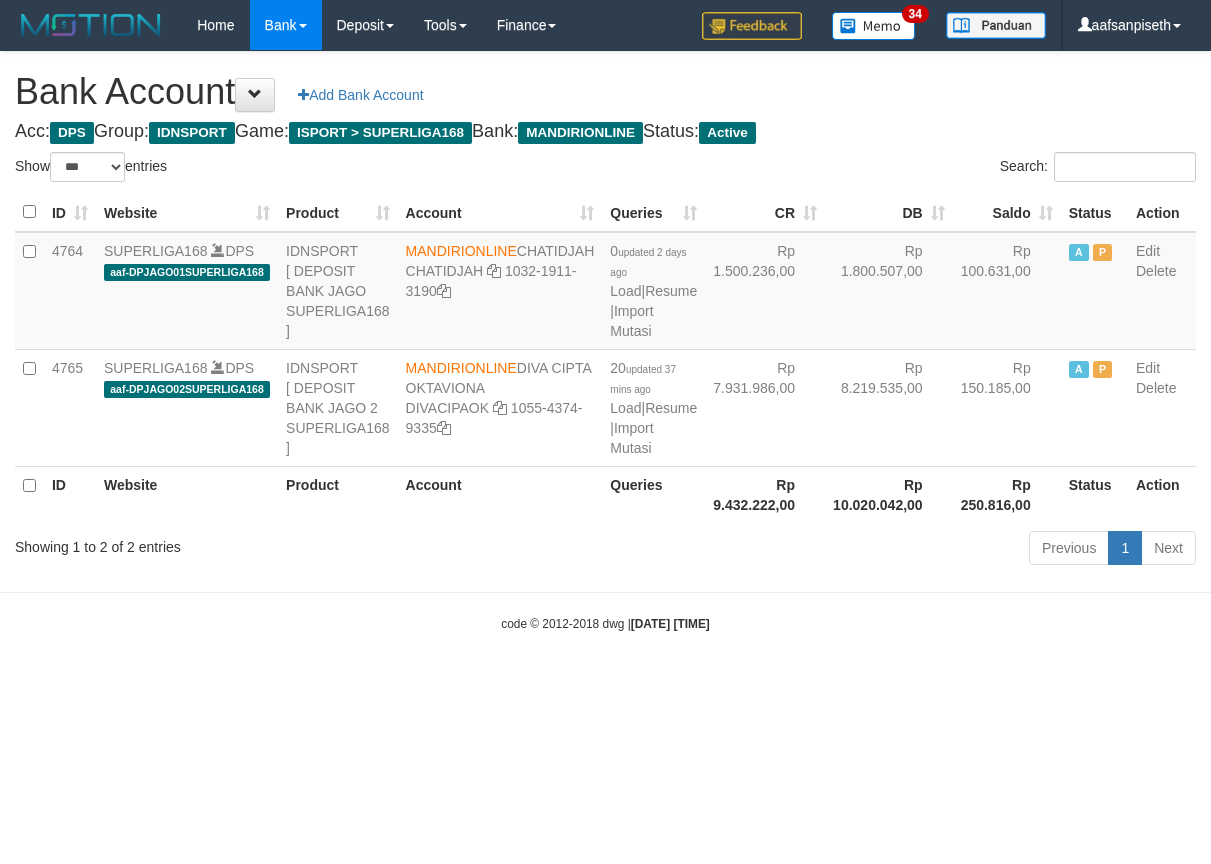 scroll, scrollTop: 0, scrollLeft: 0, axis: both 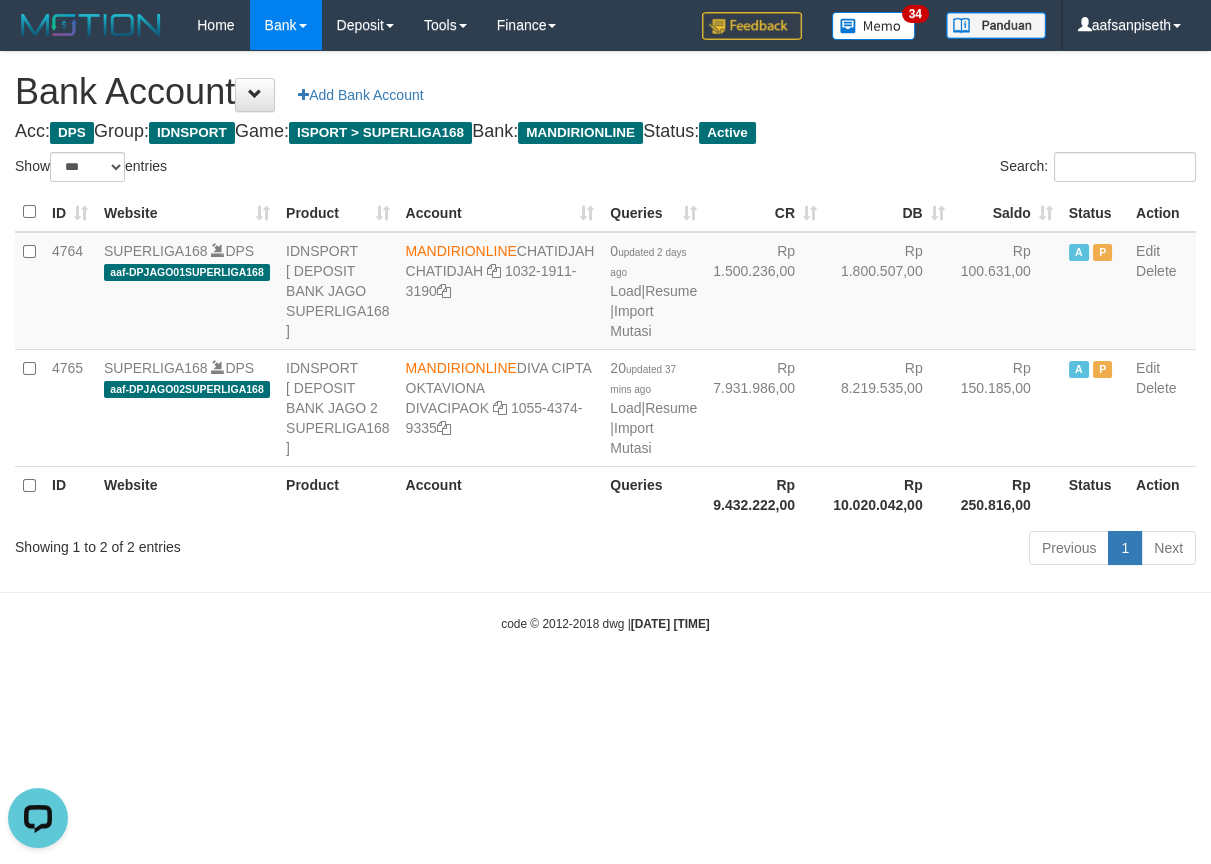 click on "Toggle navigation
Home
Bank
Account List
Load
By Website
Group
[ISPORT]													SUPERLIGA168
By Load Group (DPS)
34" at bounding box center [605, 341] 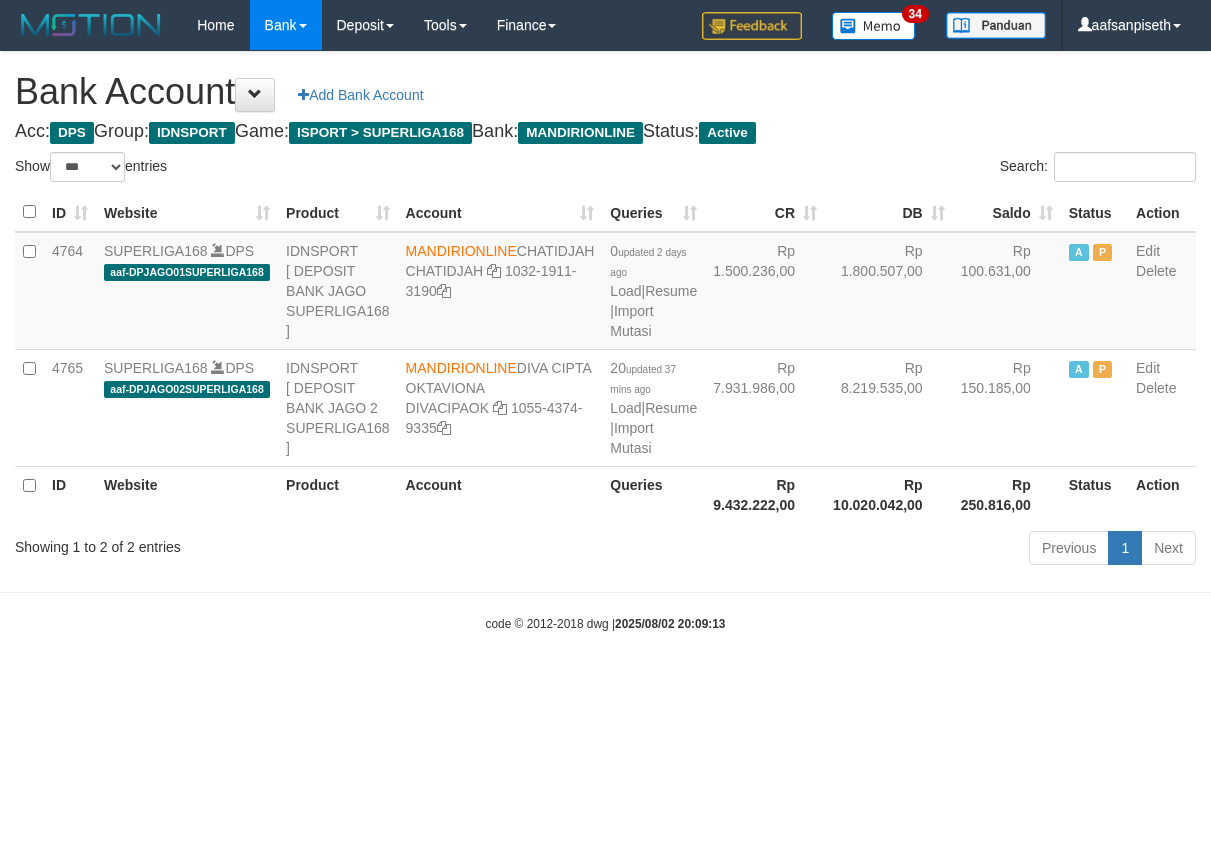 select on "***" 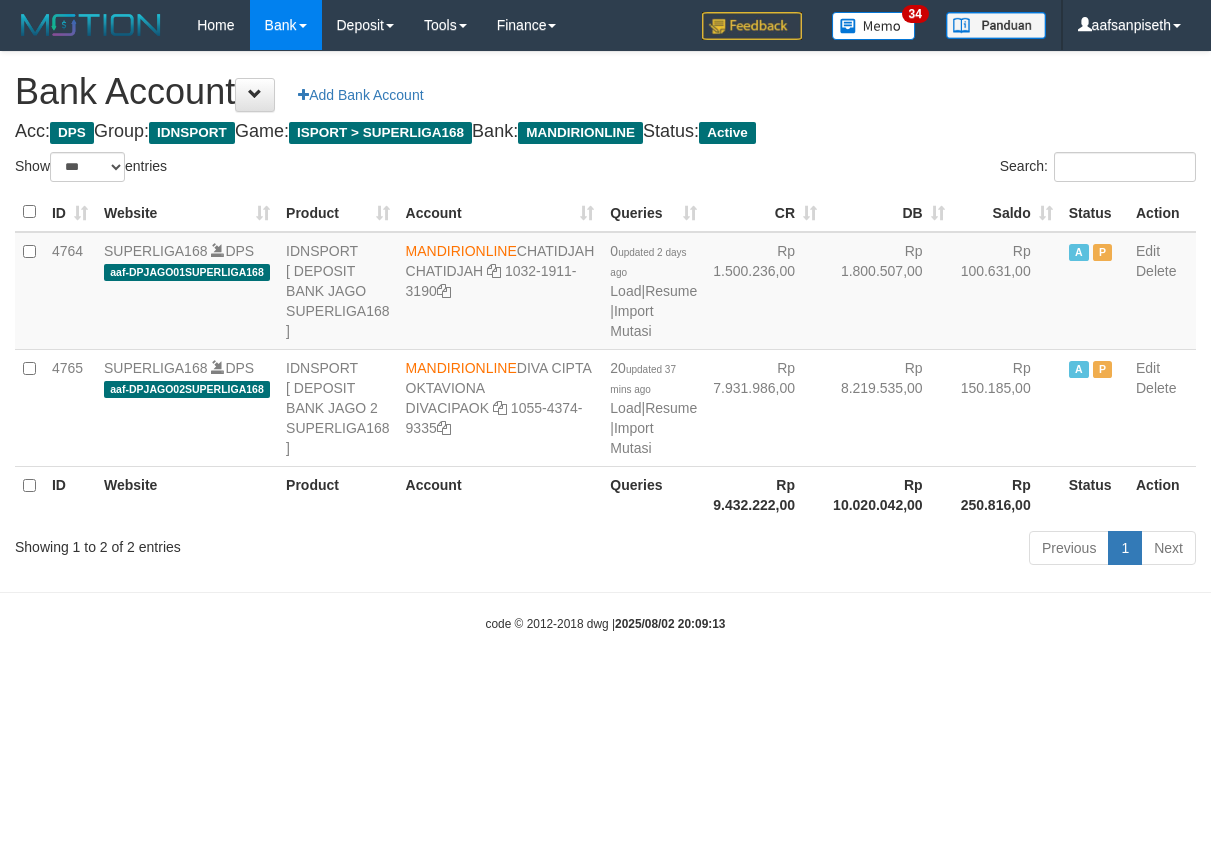 scroll, scrollTop: 0, scrollLeft: 0, axis: both 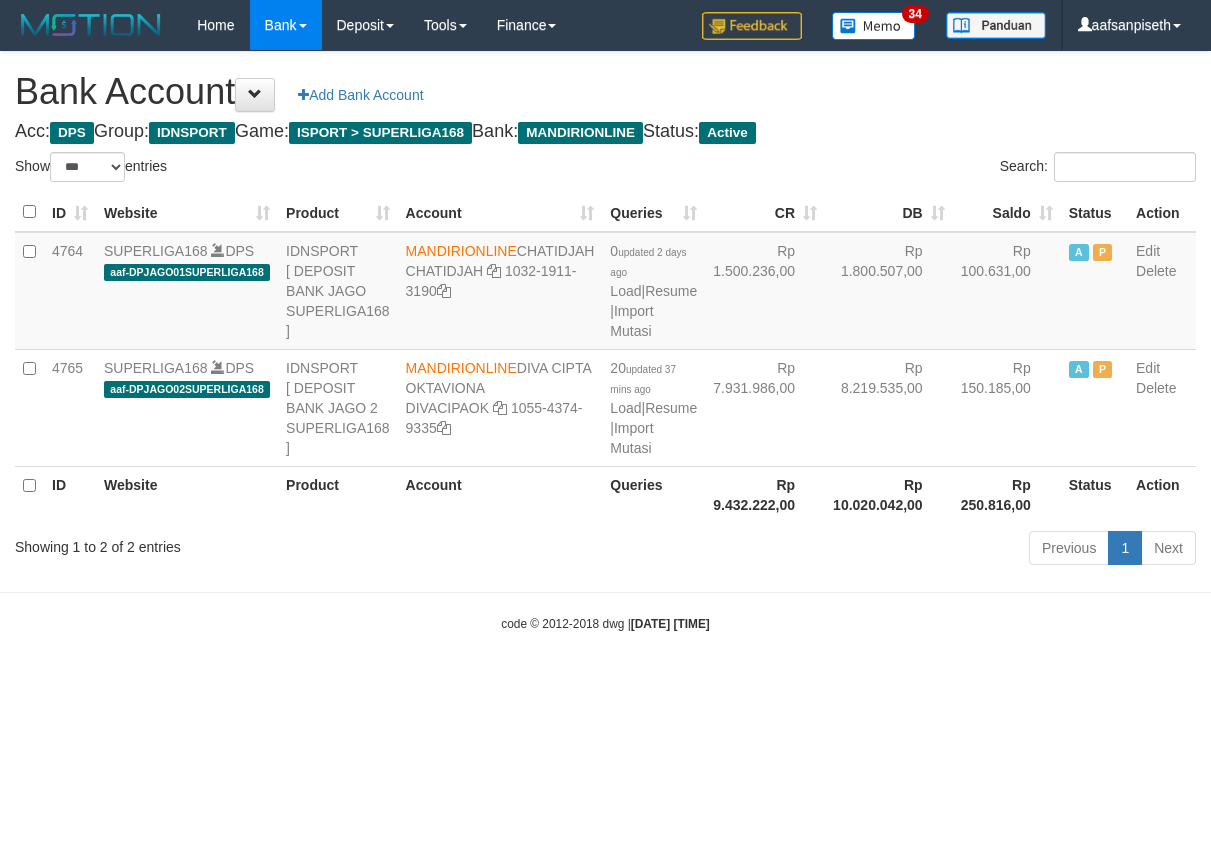 select on "***" 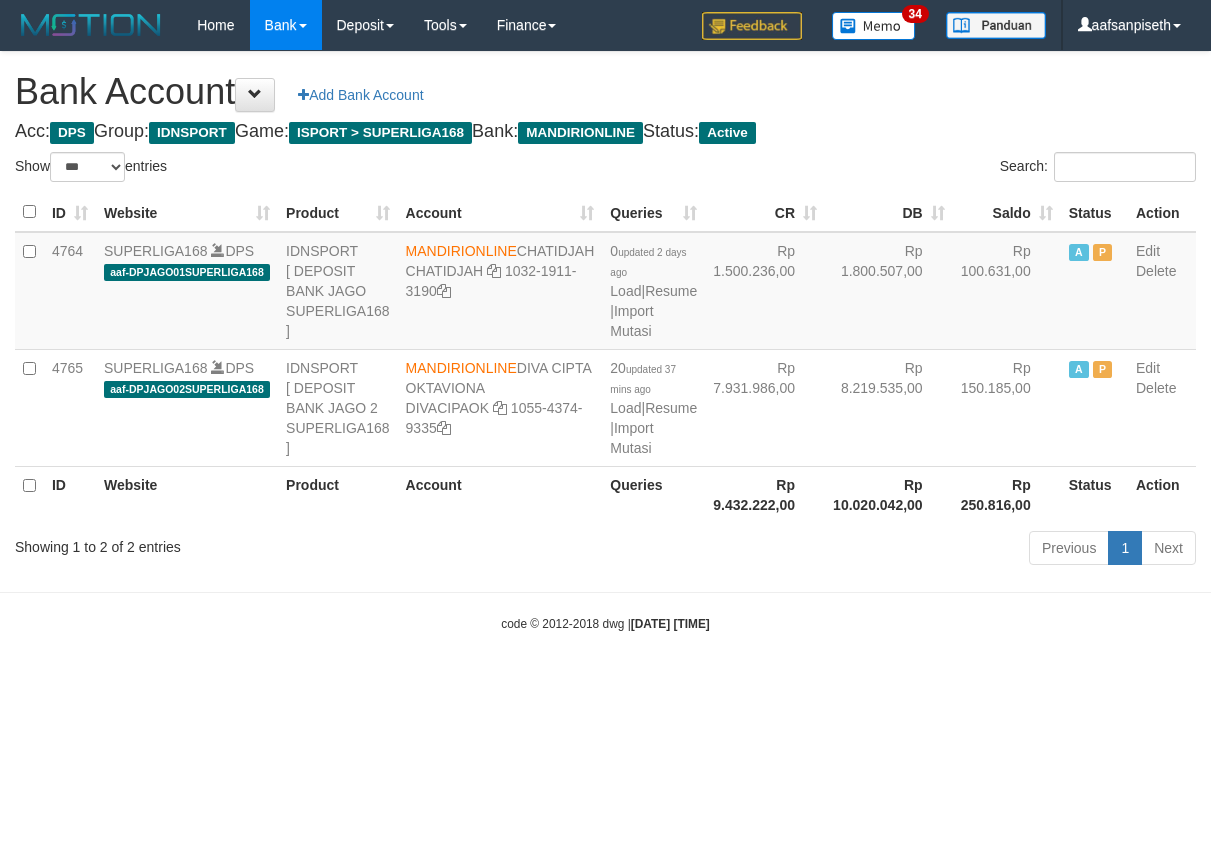 scroll, scrollTop: 0, scrollLeft: 0, axis: both 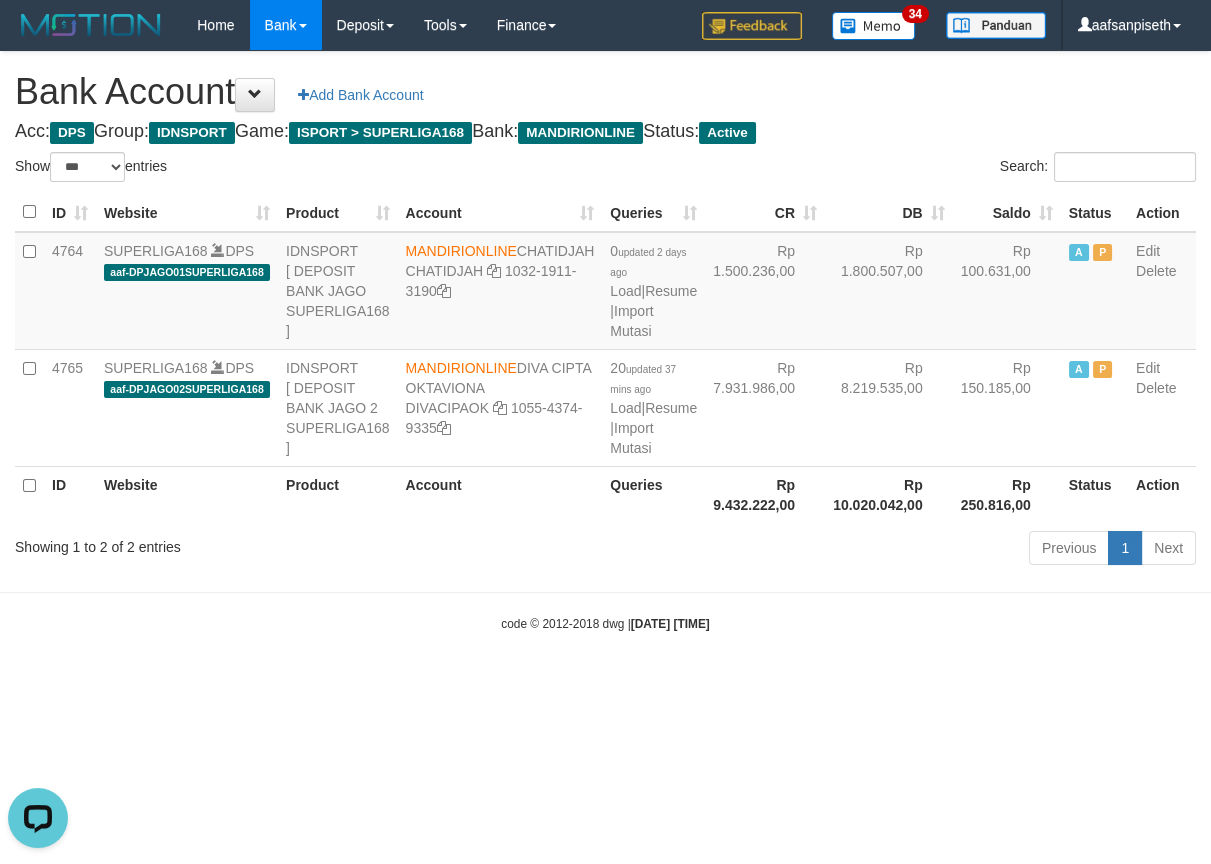 click on "Toggle navigation
Home
Bank
Account List
Load
By Website
Group
[ISPORT]													SUPERLIGA168
By Load Group (DPS)
34" at bounding box center [605, 341] 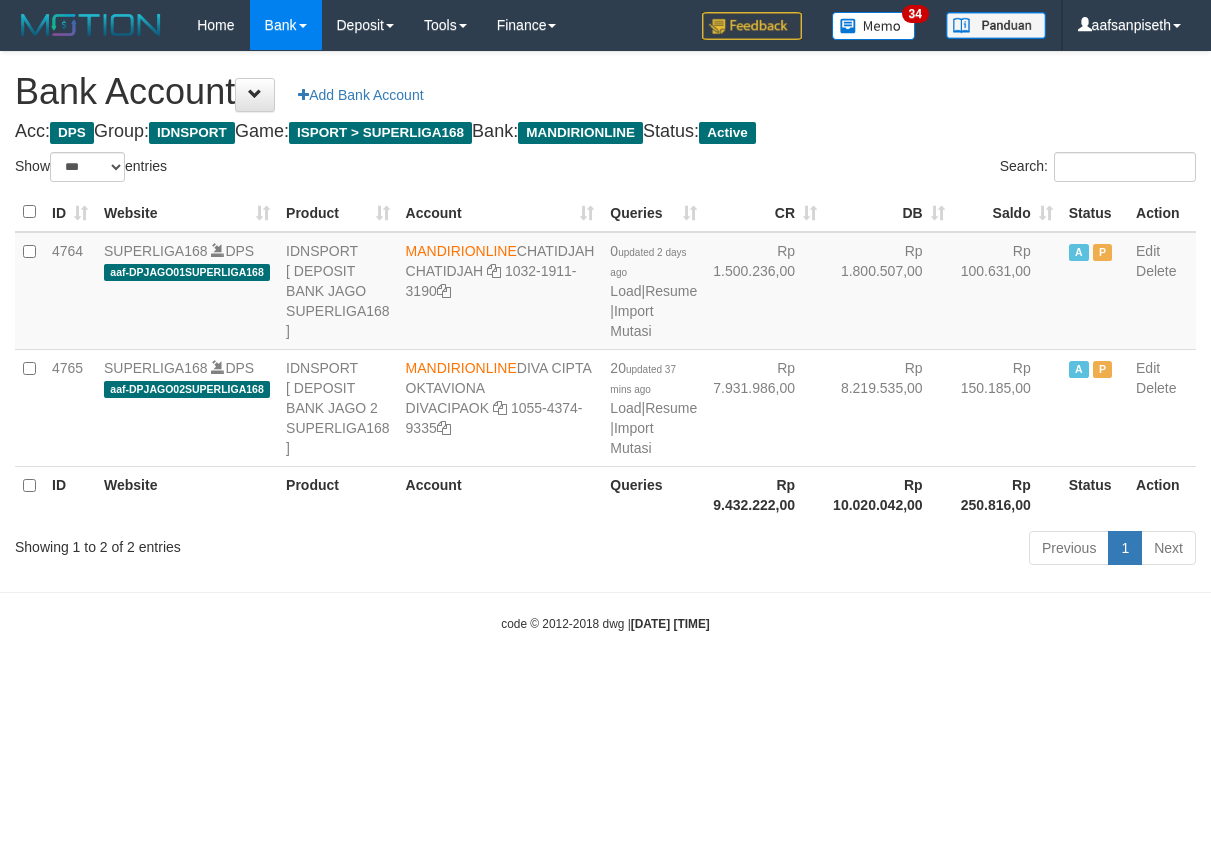 select on "***" 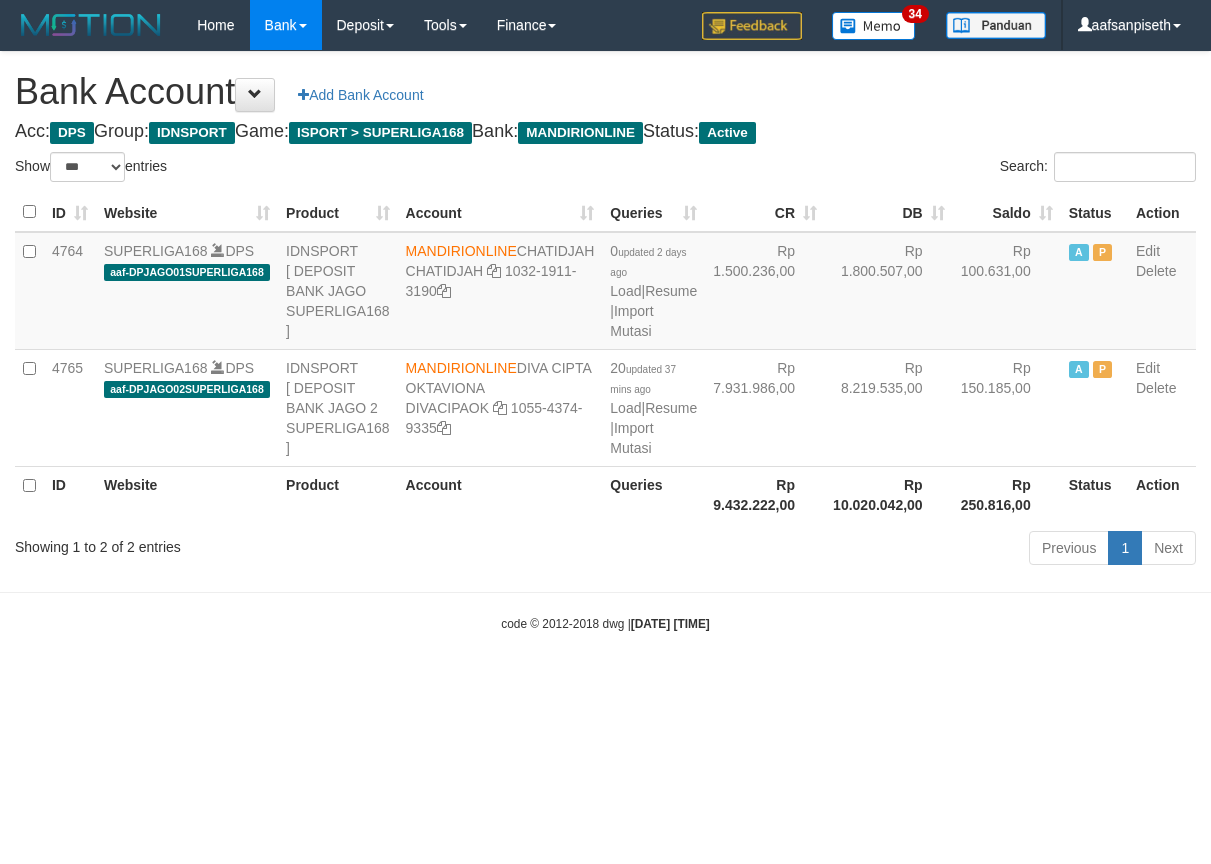 scroll, scrollTop: 0, scrollLeft: 0, axis: both 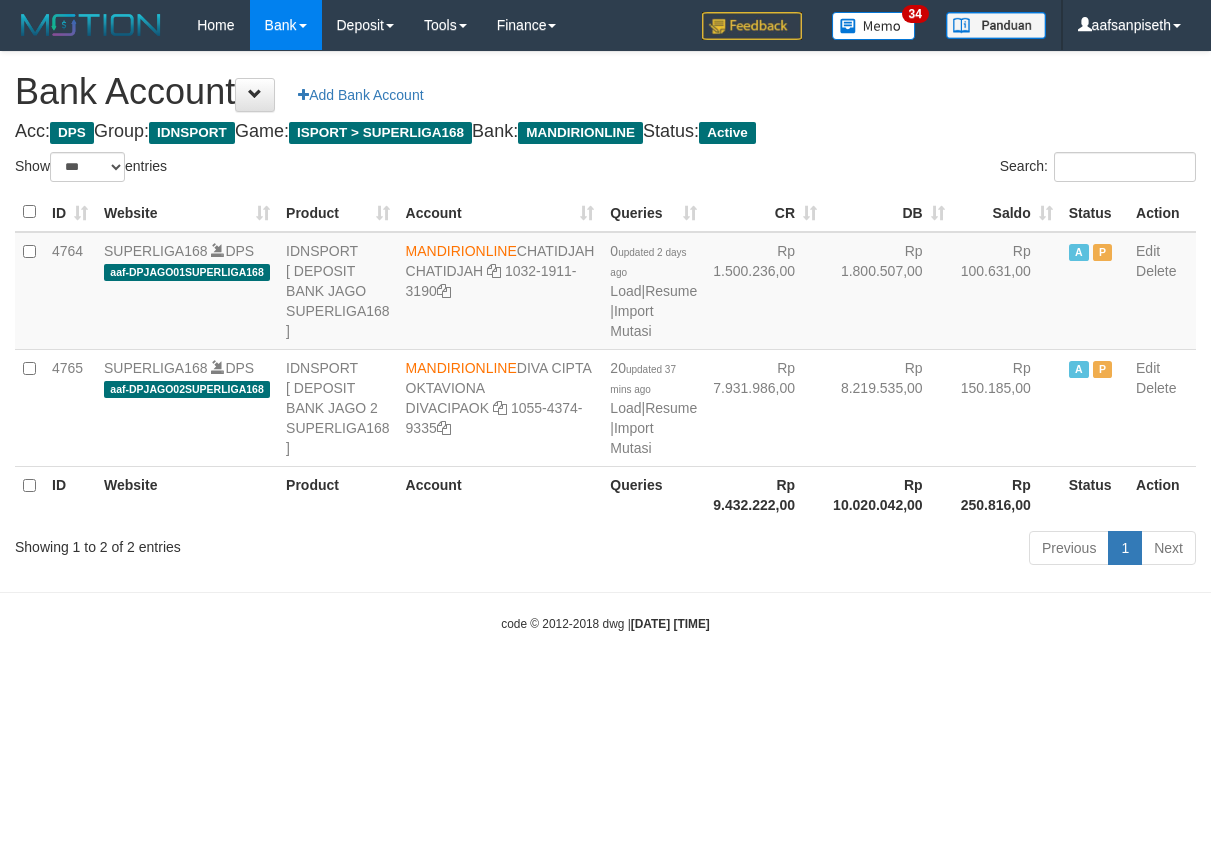 select on "***" 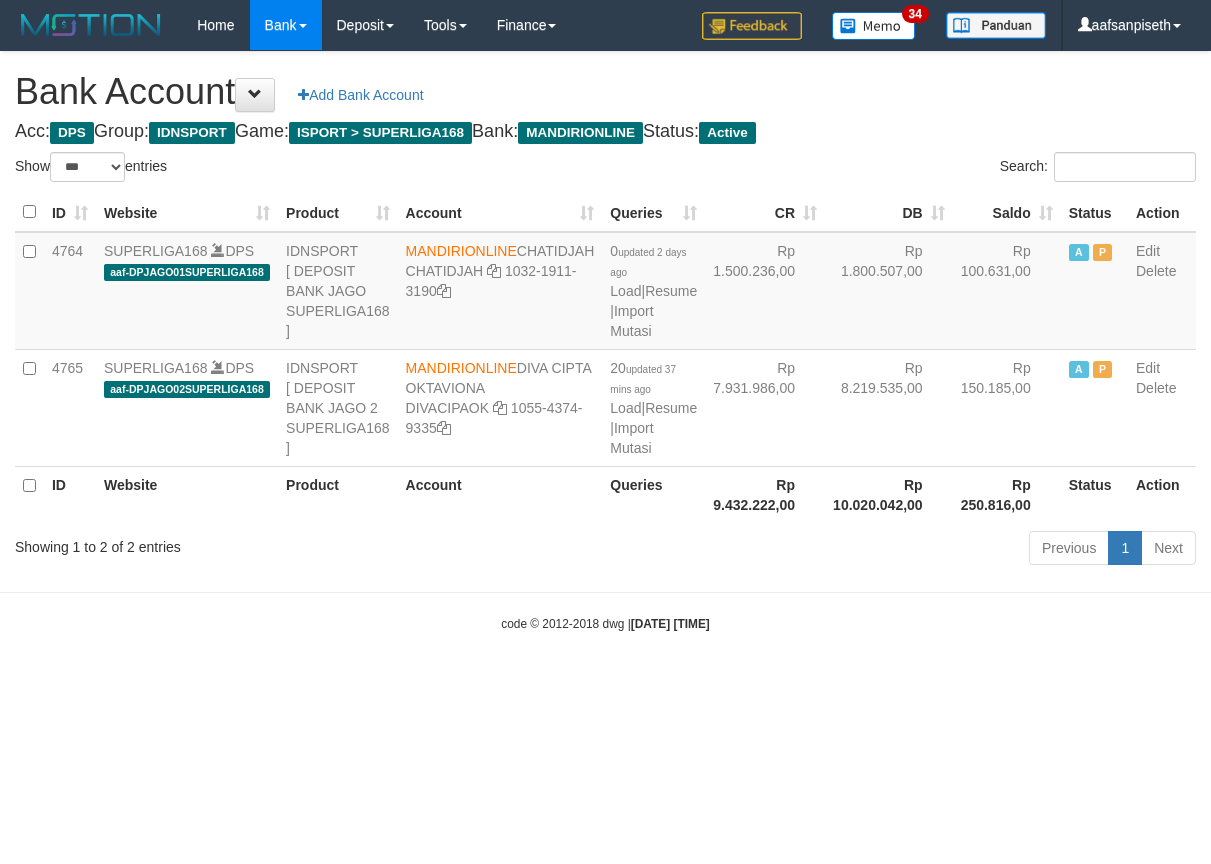 scroll, scrollTop: 0, scrollLeft: 0, axis: both 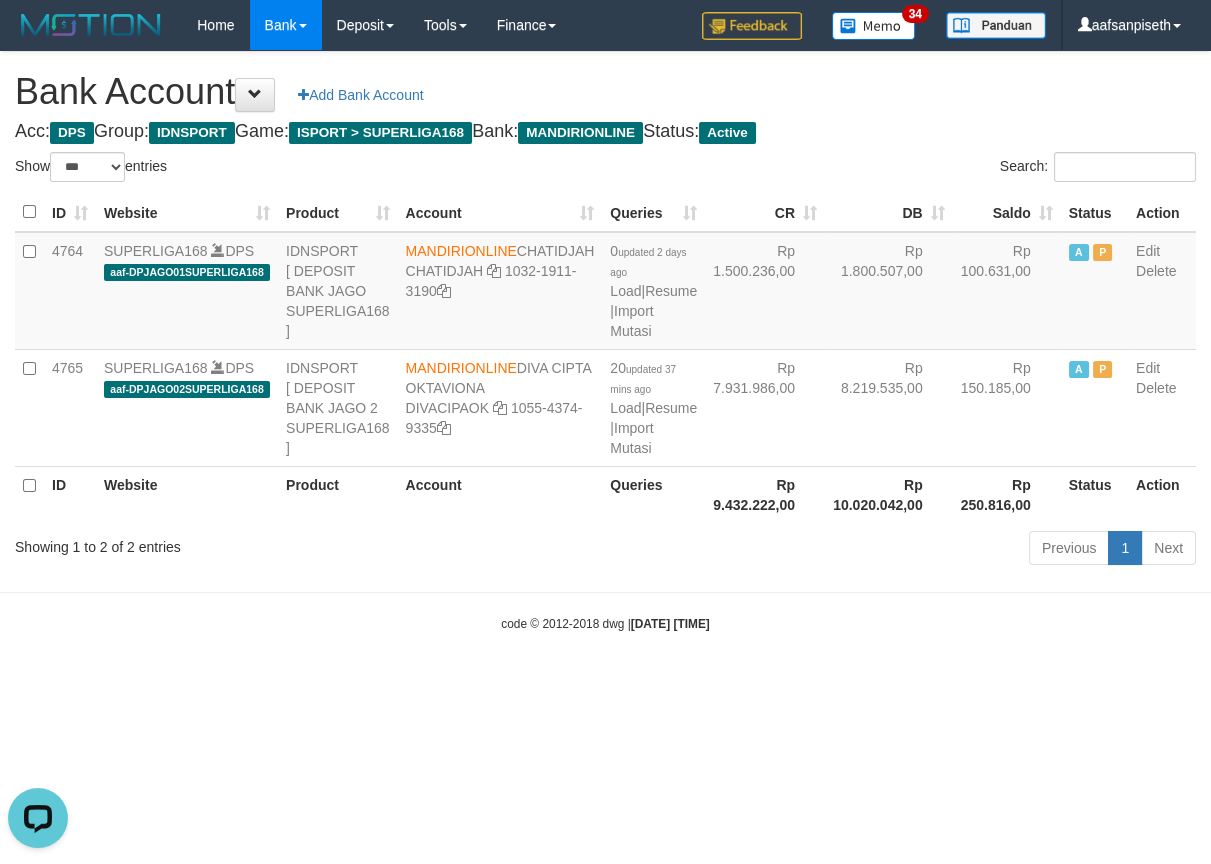 click on "Toggle navigation
Home
Bank
Account List
Load
By Website
Group
[ISPORT]													SUPERLIGA168
By Load Group (DPS)" at bounding box center (605, 341) 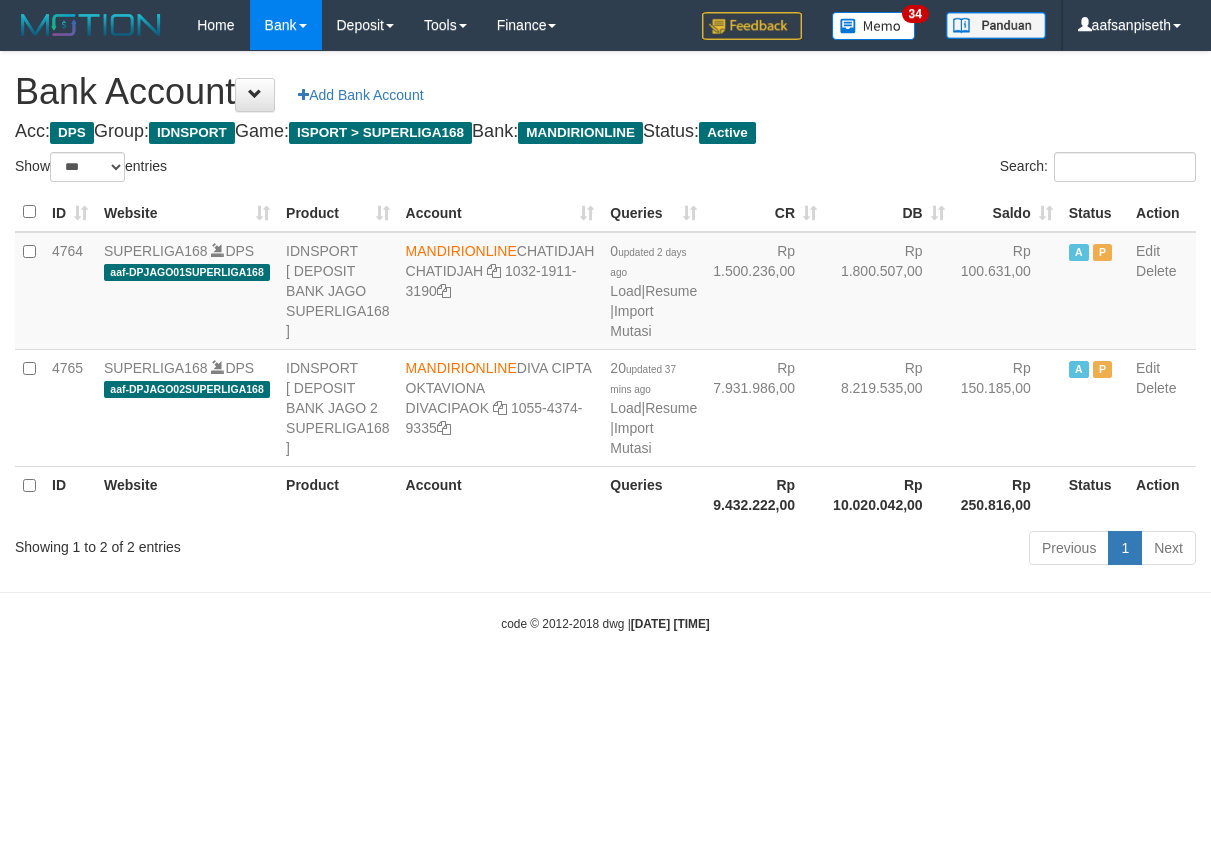 select on "***" 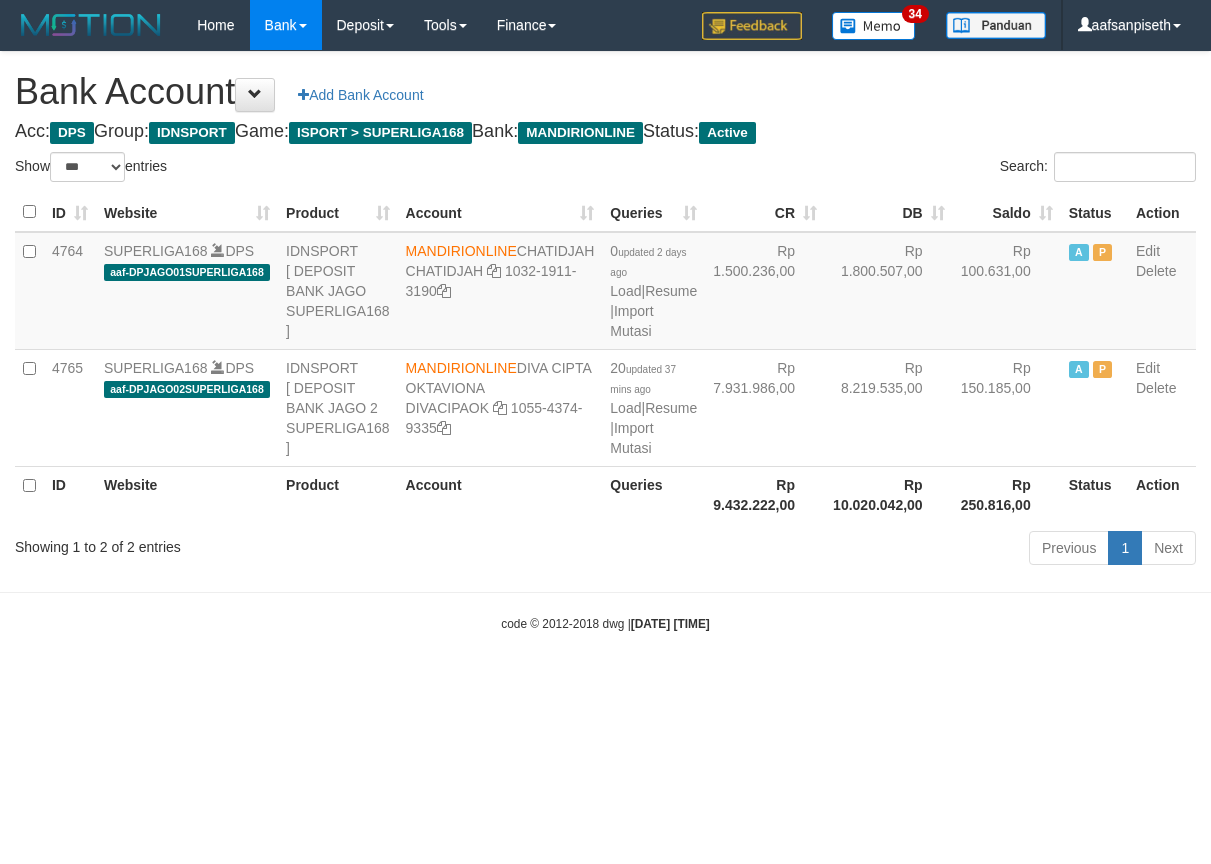 scroll, scrollTop: 0, scrollLeft: 0, axis: both 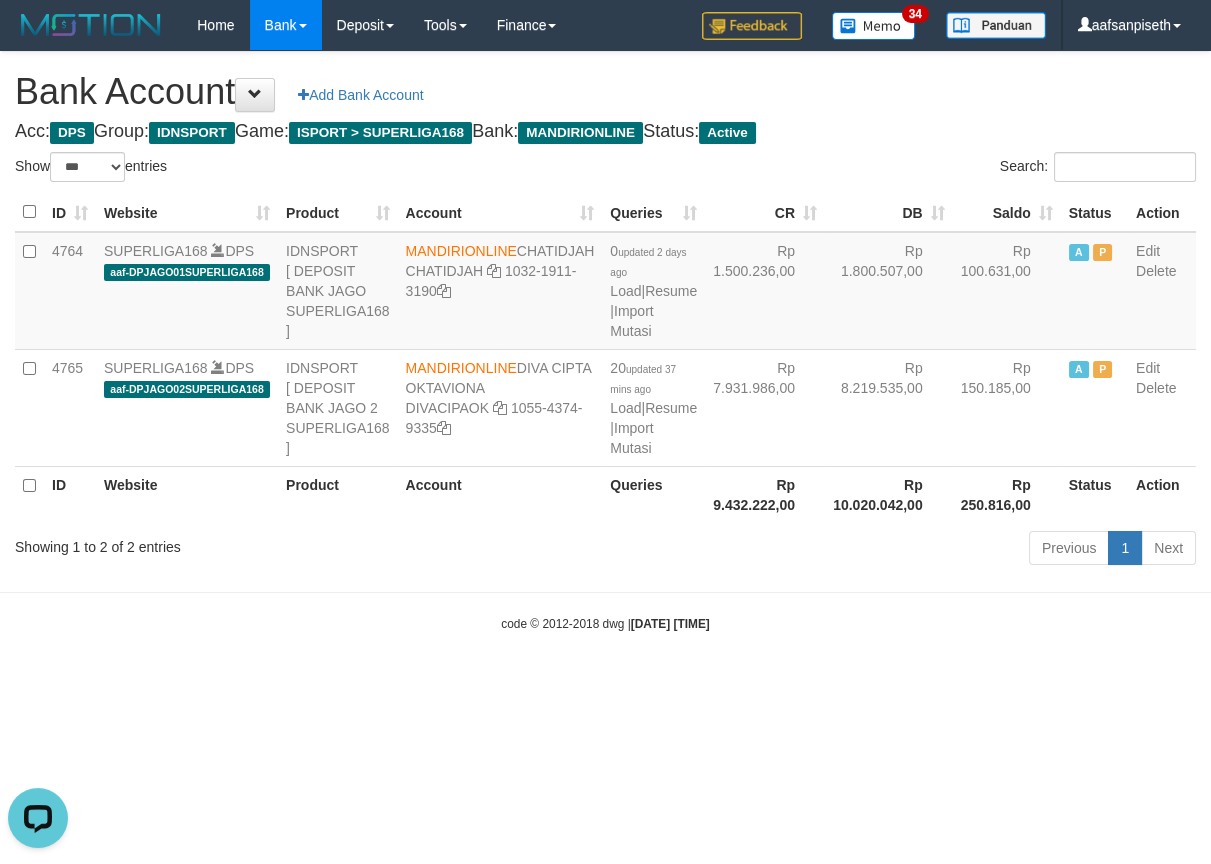 click on "Toggle navigation
Home
Bank
Account List
Load
By Website
Group
[ISPORT]													SUPERLIGA168
By Load Group (DPS)" at bounding box center [605, 341] 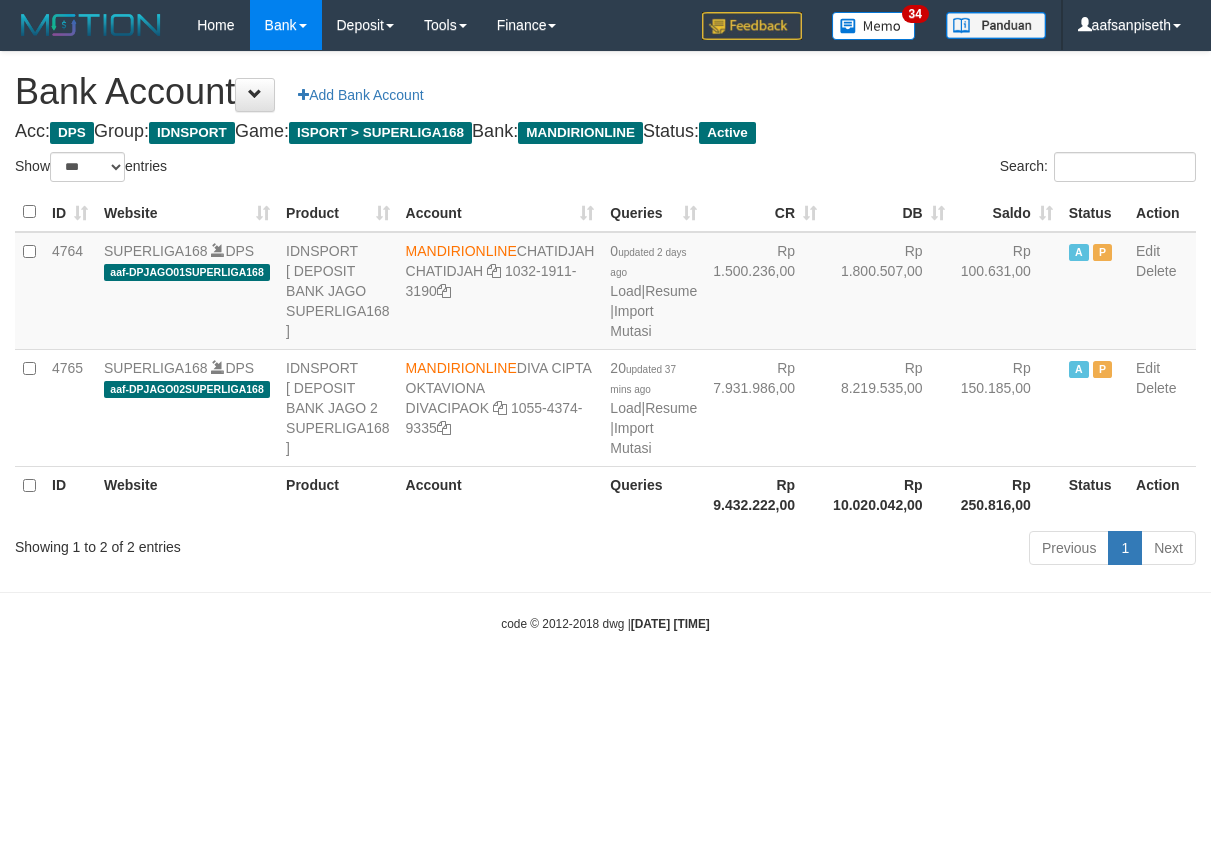 select on "***" 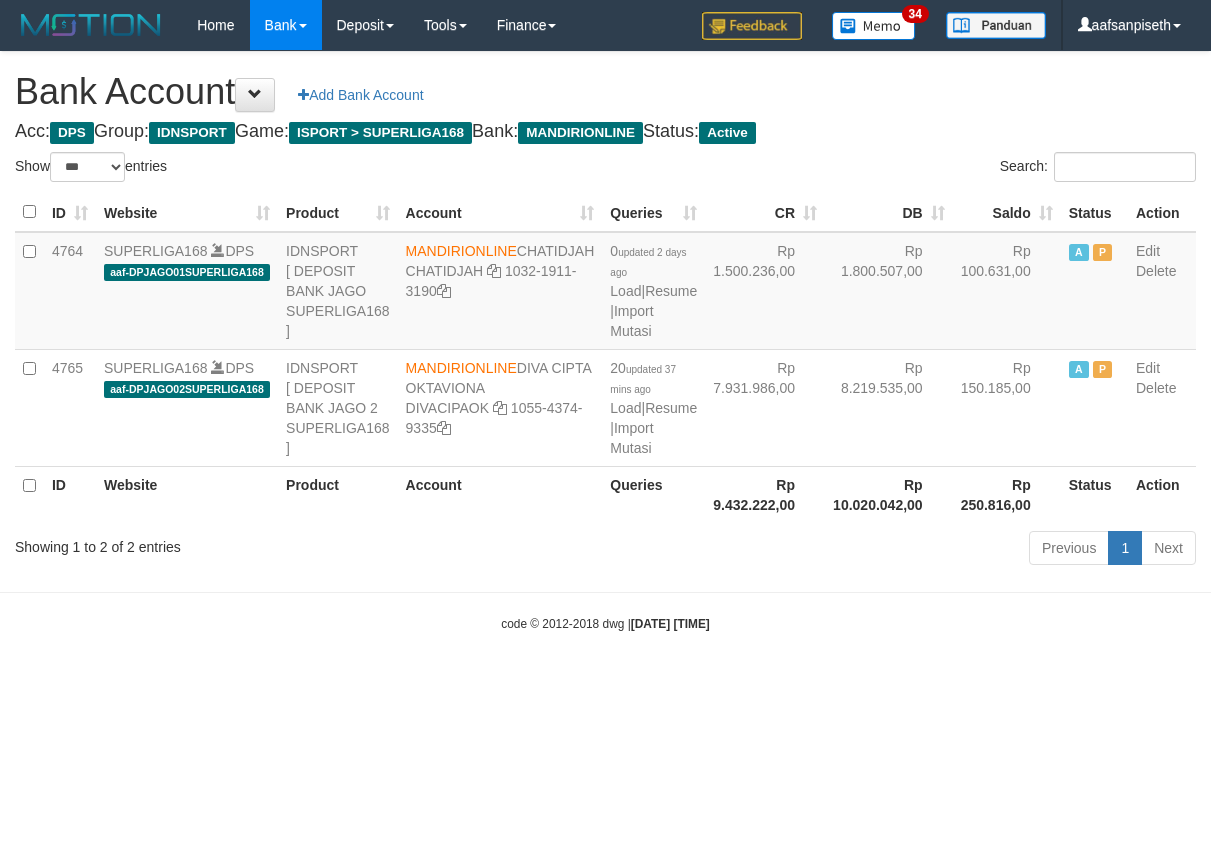 scroll, scrollTop: 0, scrollLeft: 0, axis: both 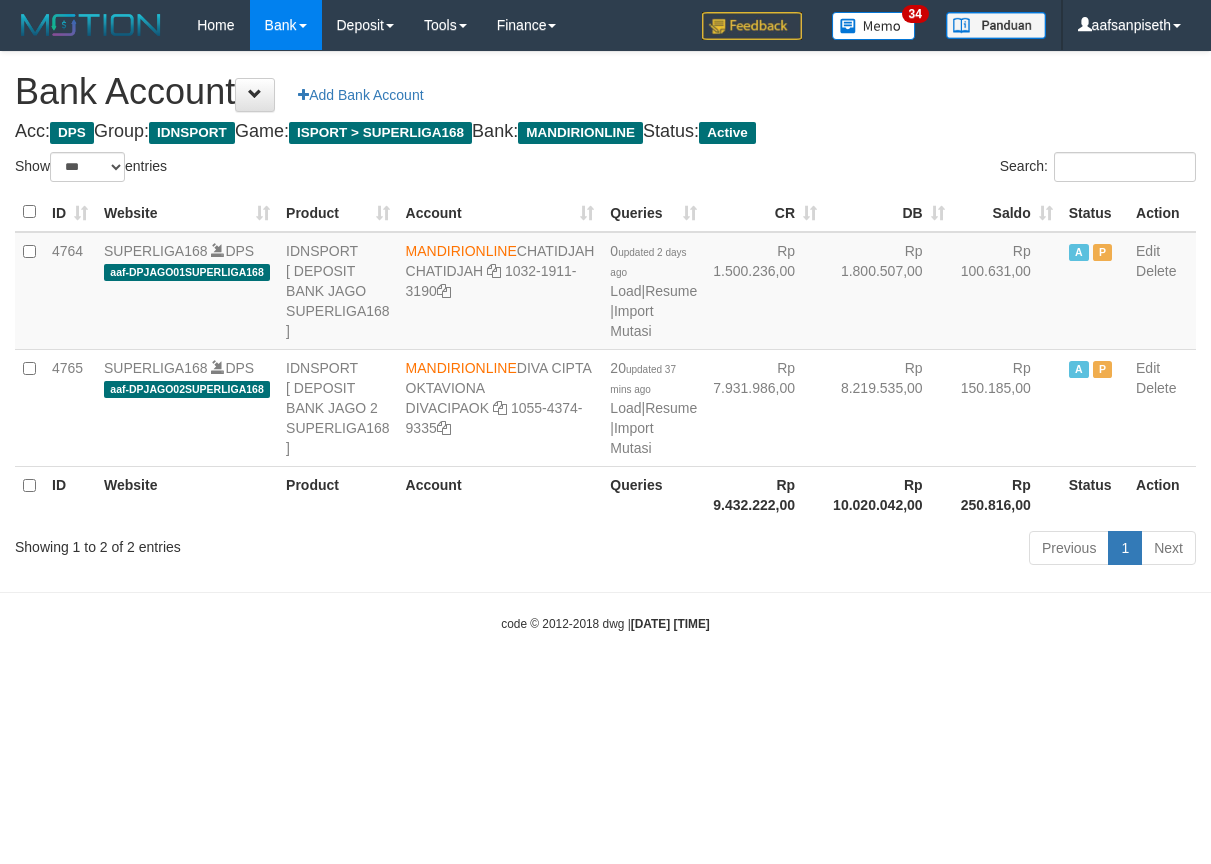 select on "***" 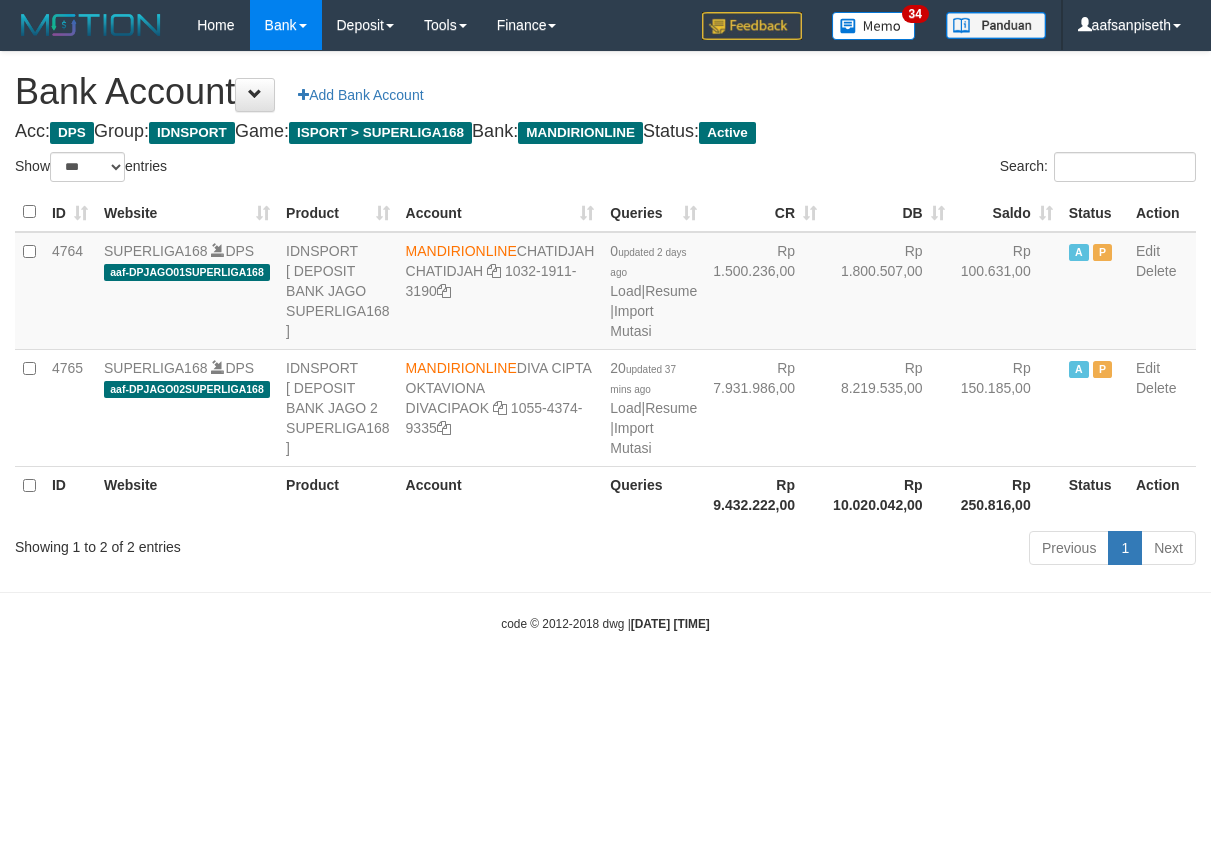 scroll, scrollTop: 0, scrollLeft: 0, axis: both 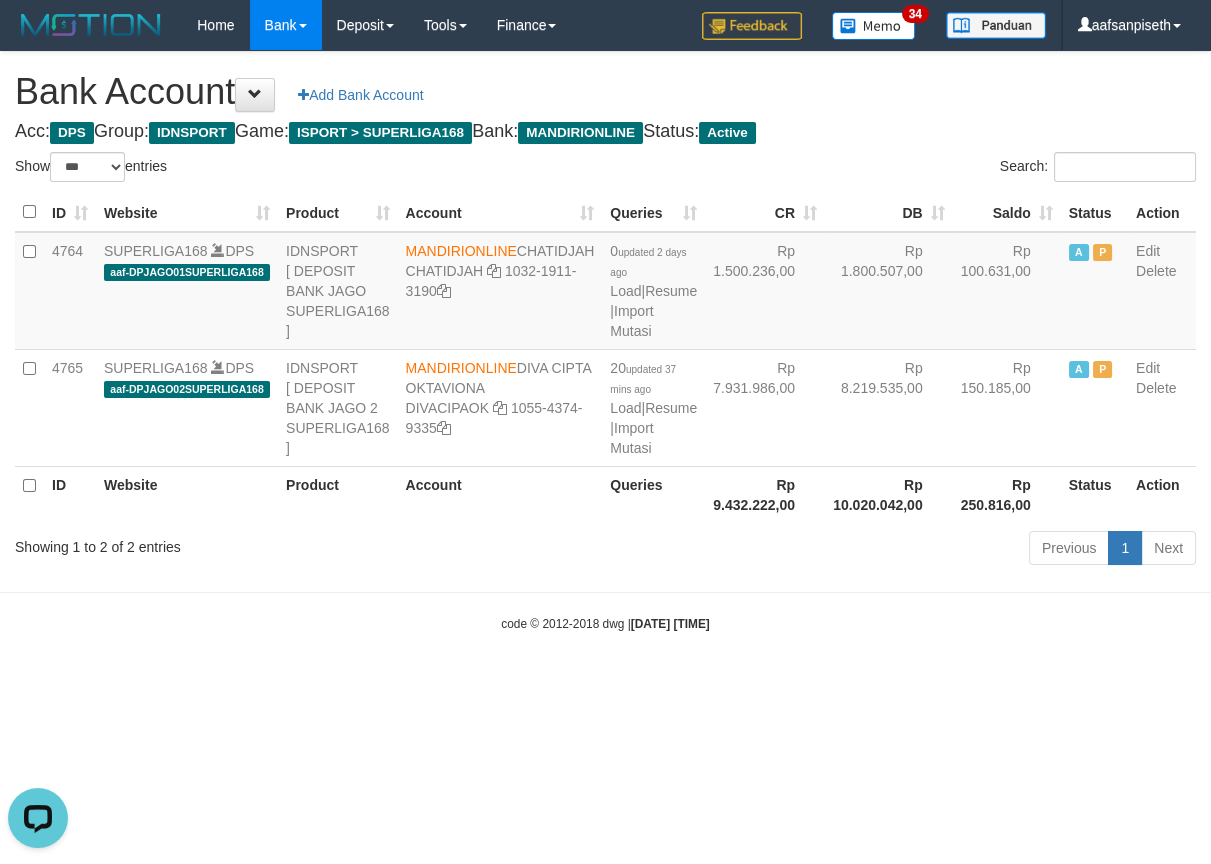 drag, startPoint x: 440, startPoint y: 601, endPoint x: 470, endPoint y: 606, distance: 30.413813 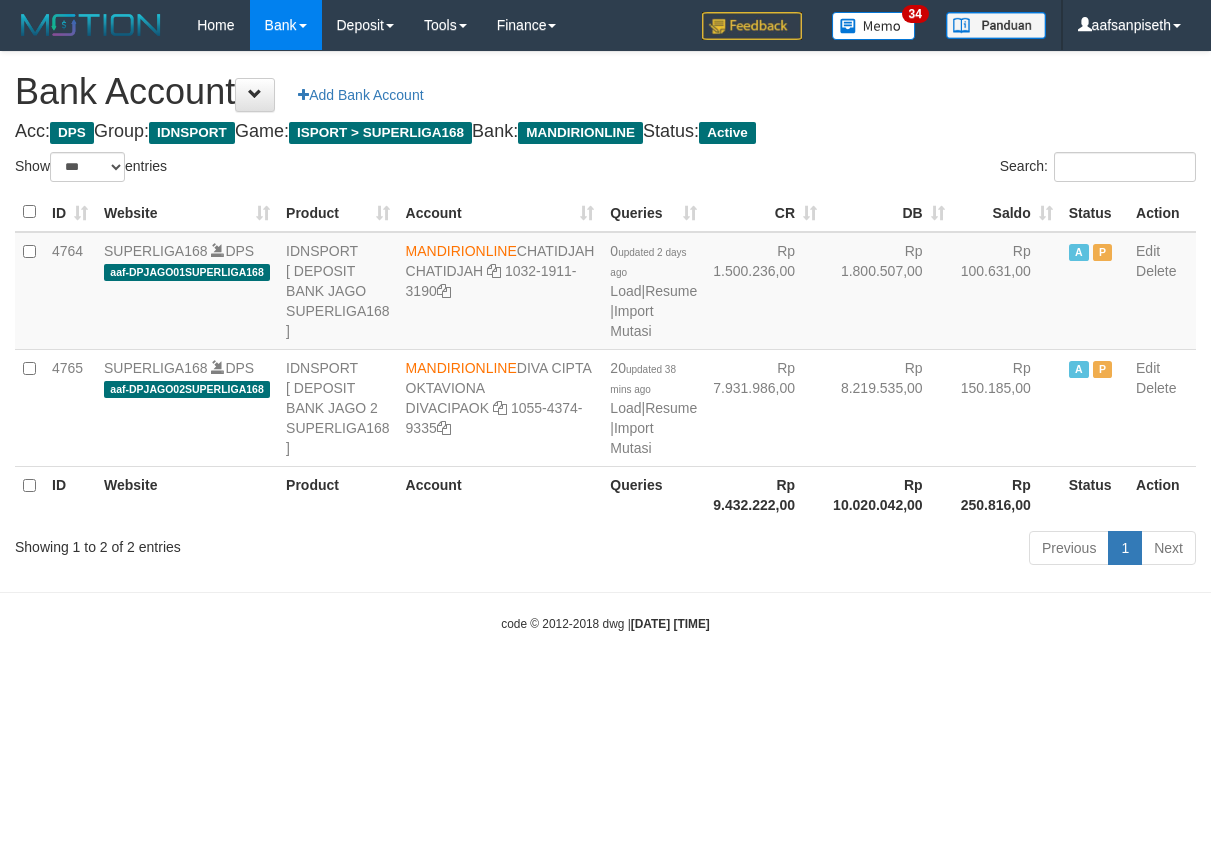 select on "***" 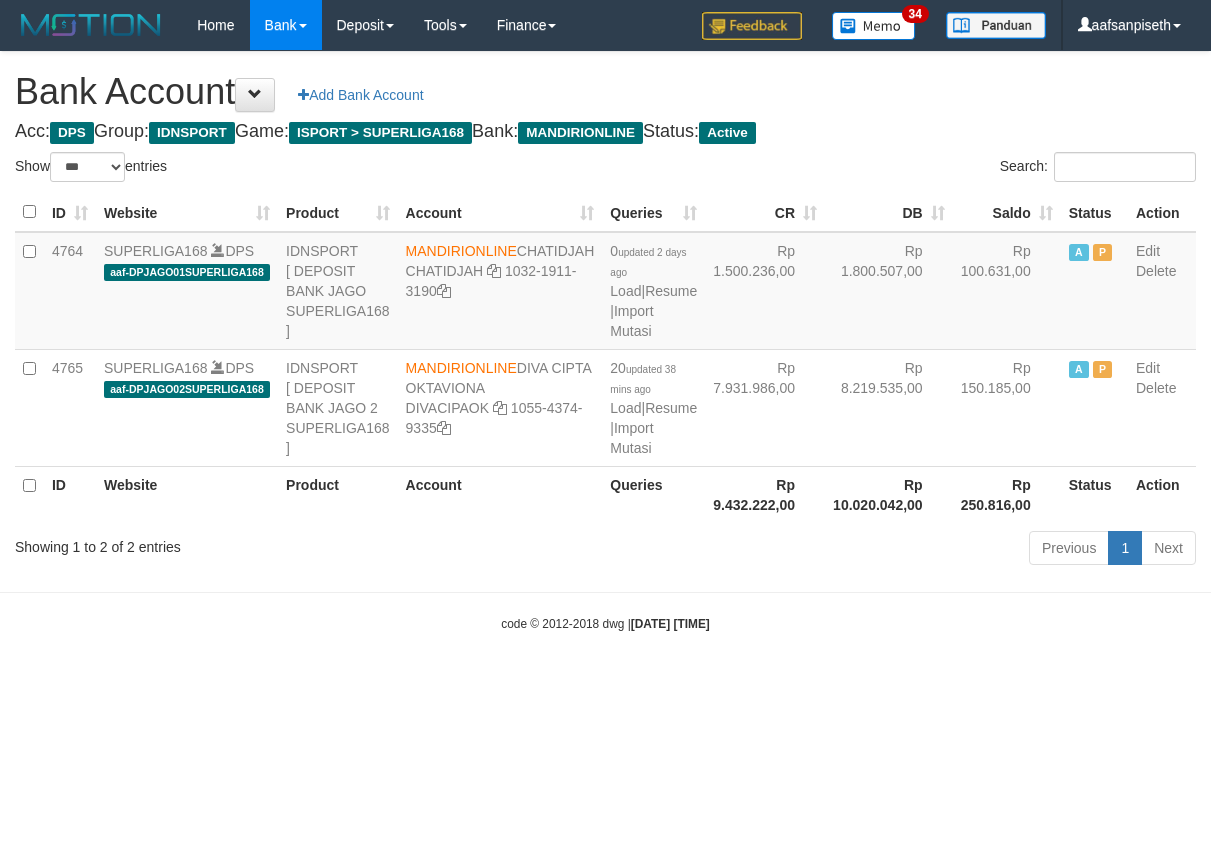 scroll, scrollTop: 0, scrollLeft: 0, axis: both 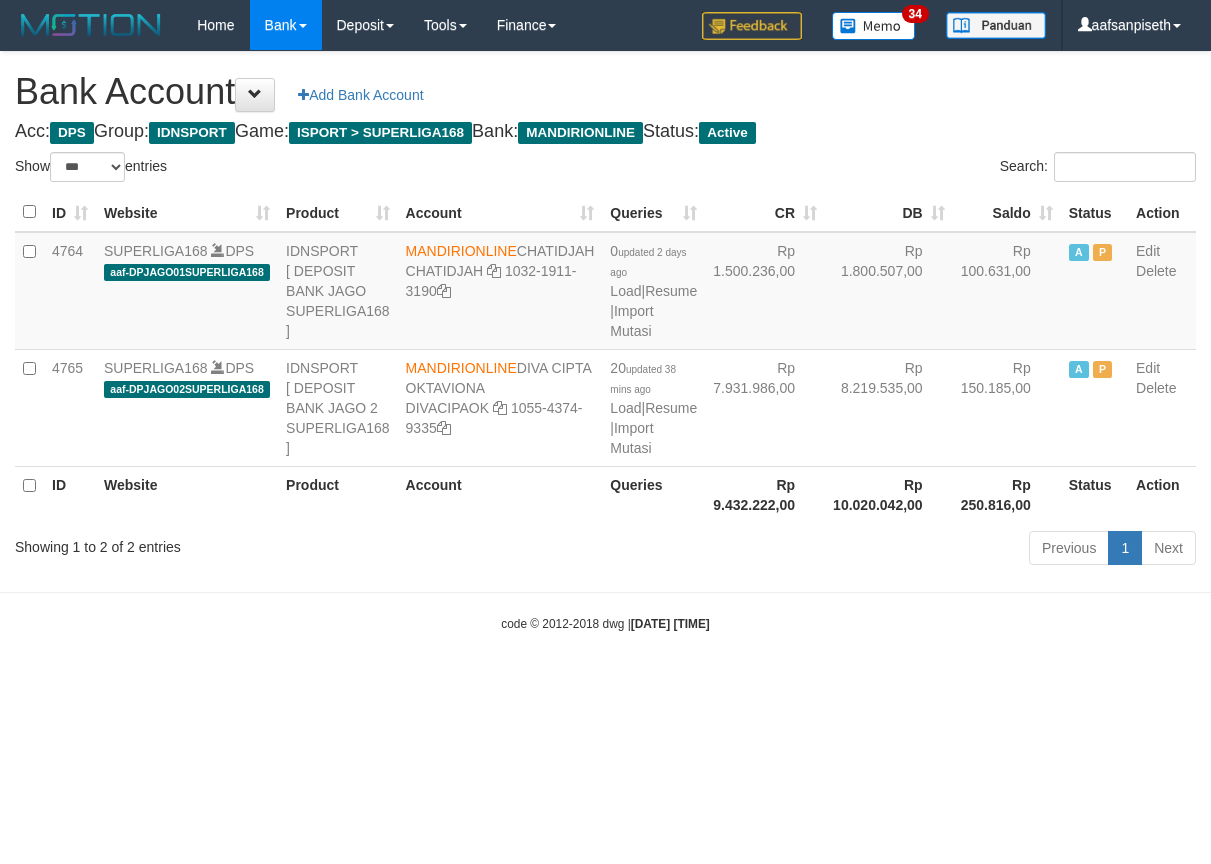 select on "***" 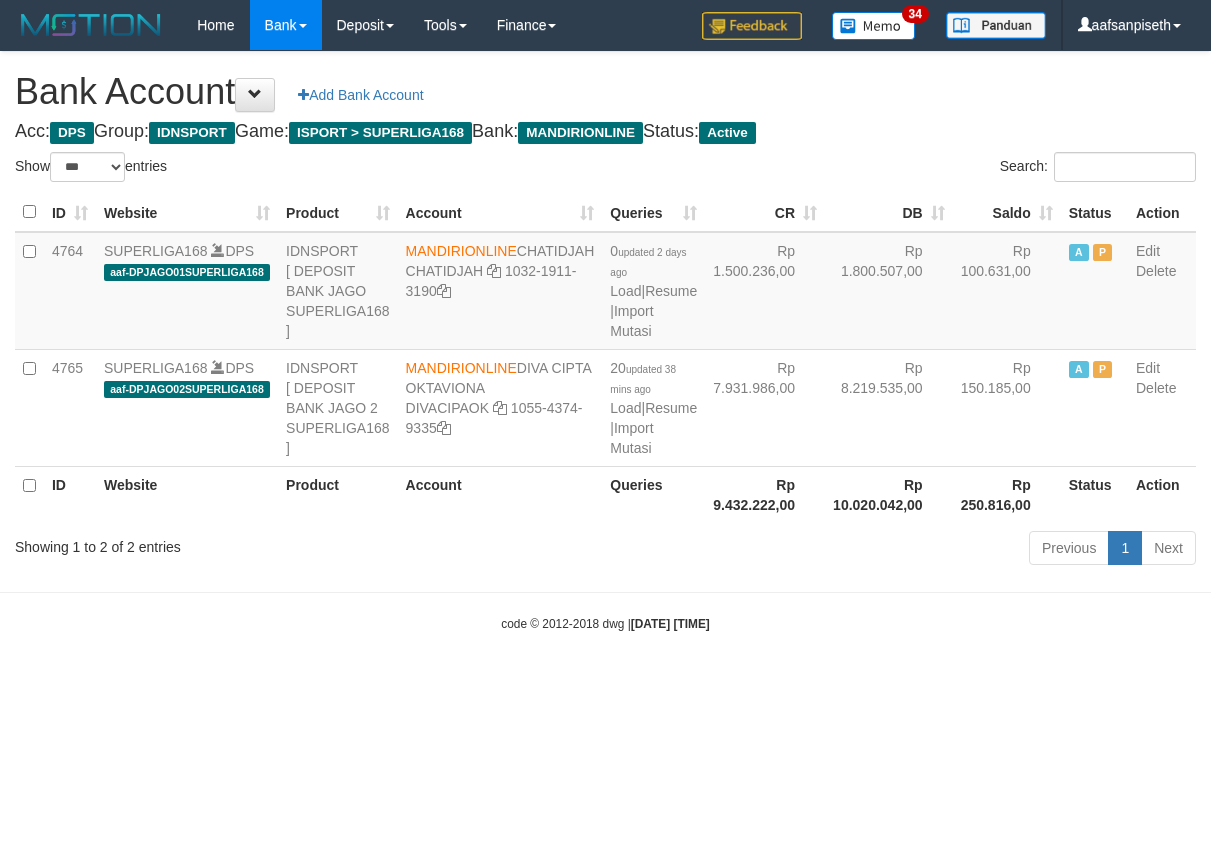 scroll, scrollTop: 0, scrollLeft: 0, axis: both 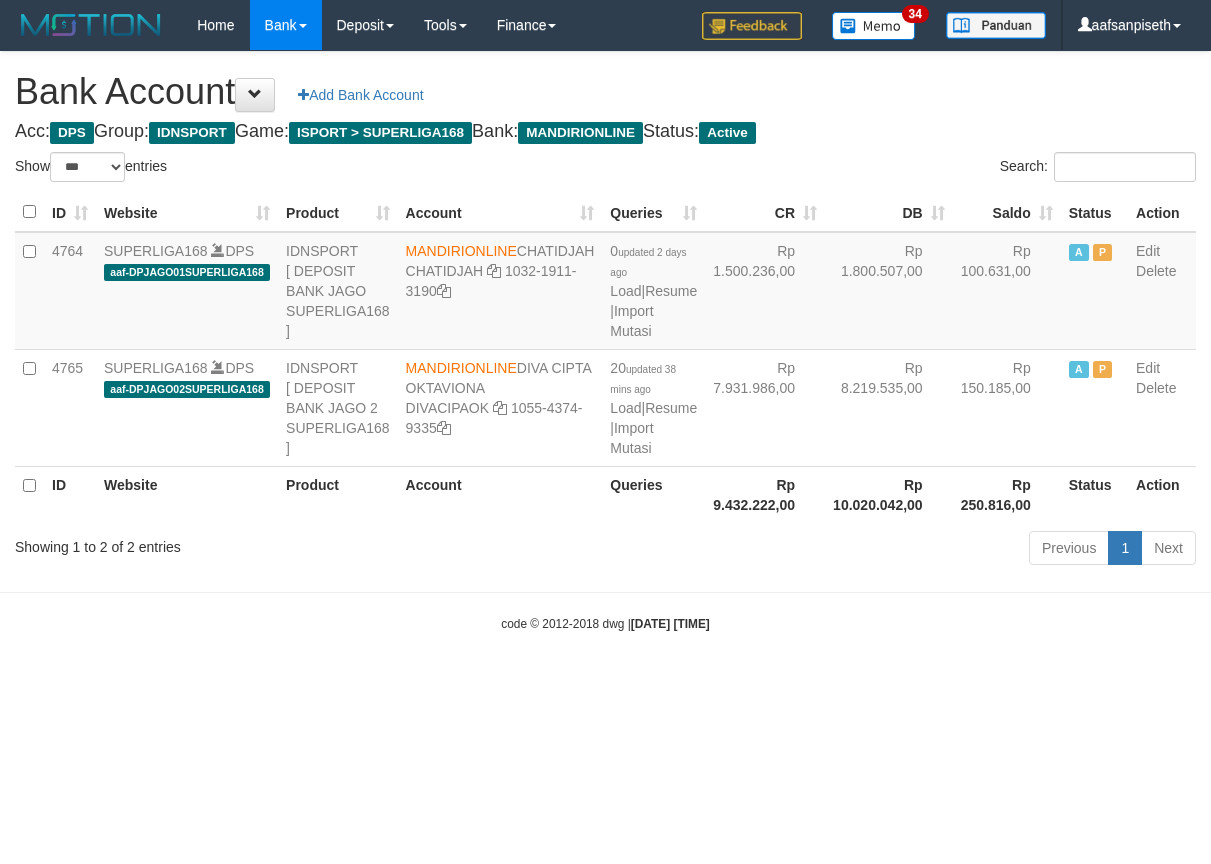 select on "***" 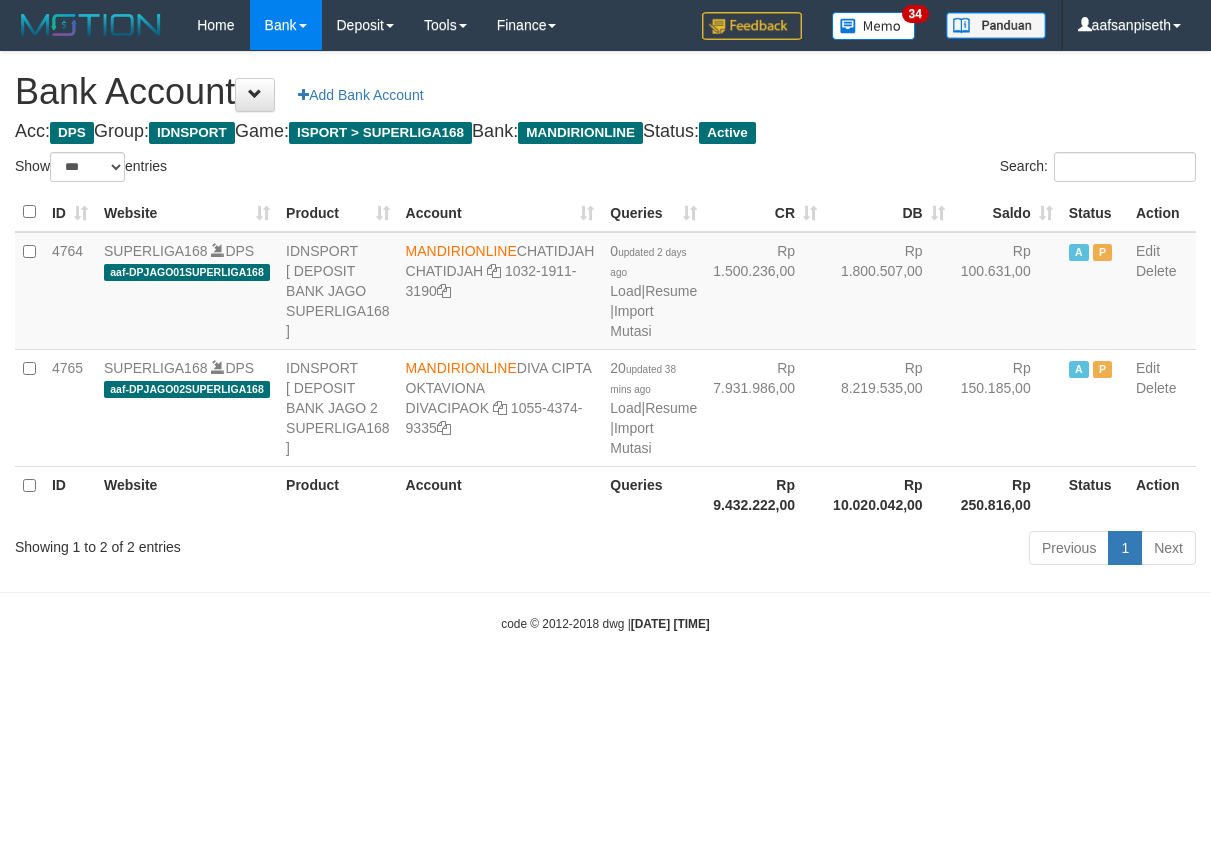 scroll, scrollTop: 0, scrollLeft: 0, axis: both 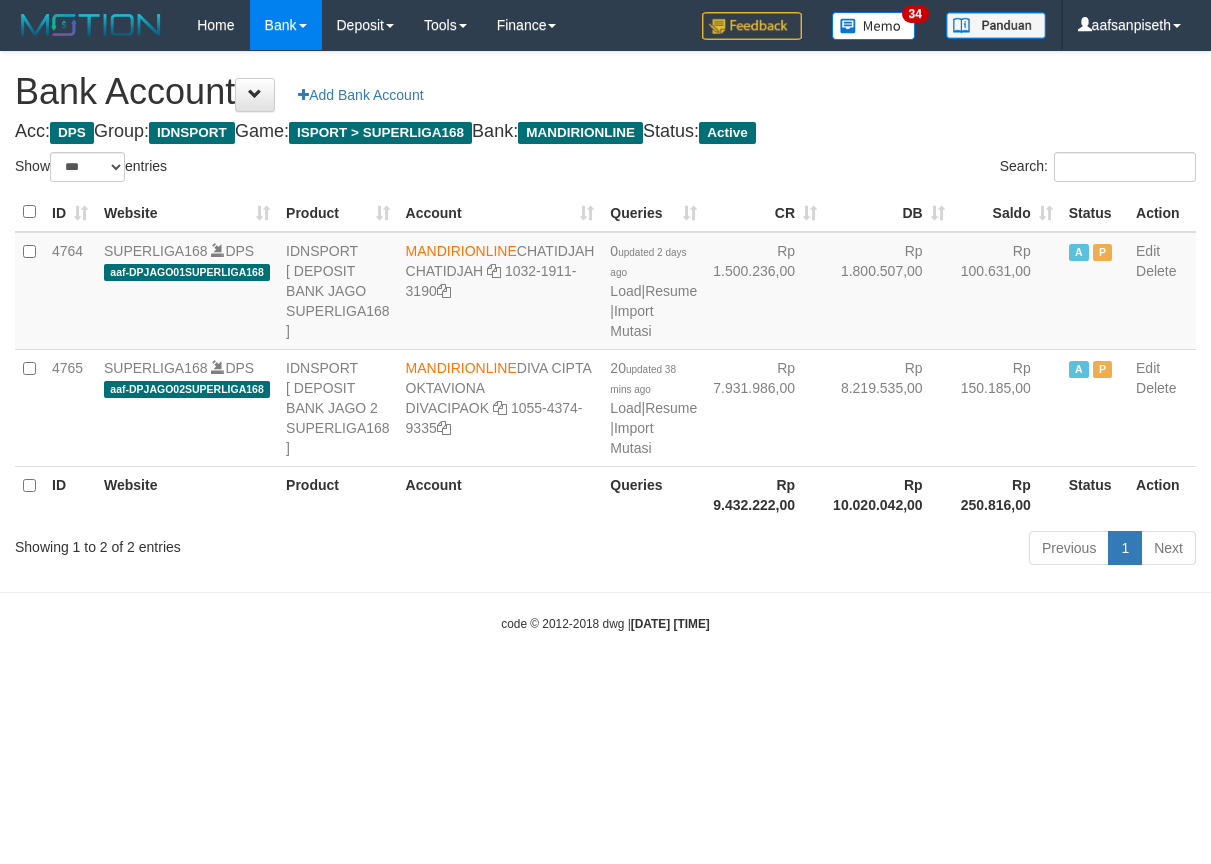 select on "***" 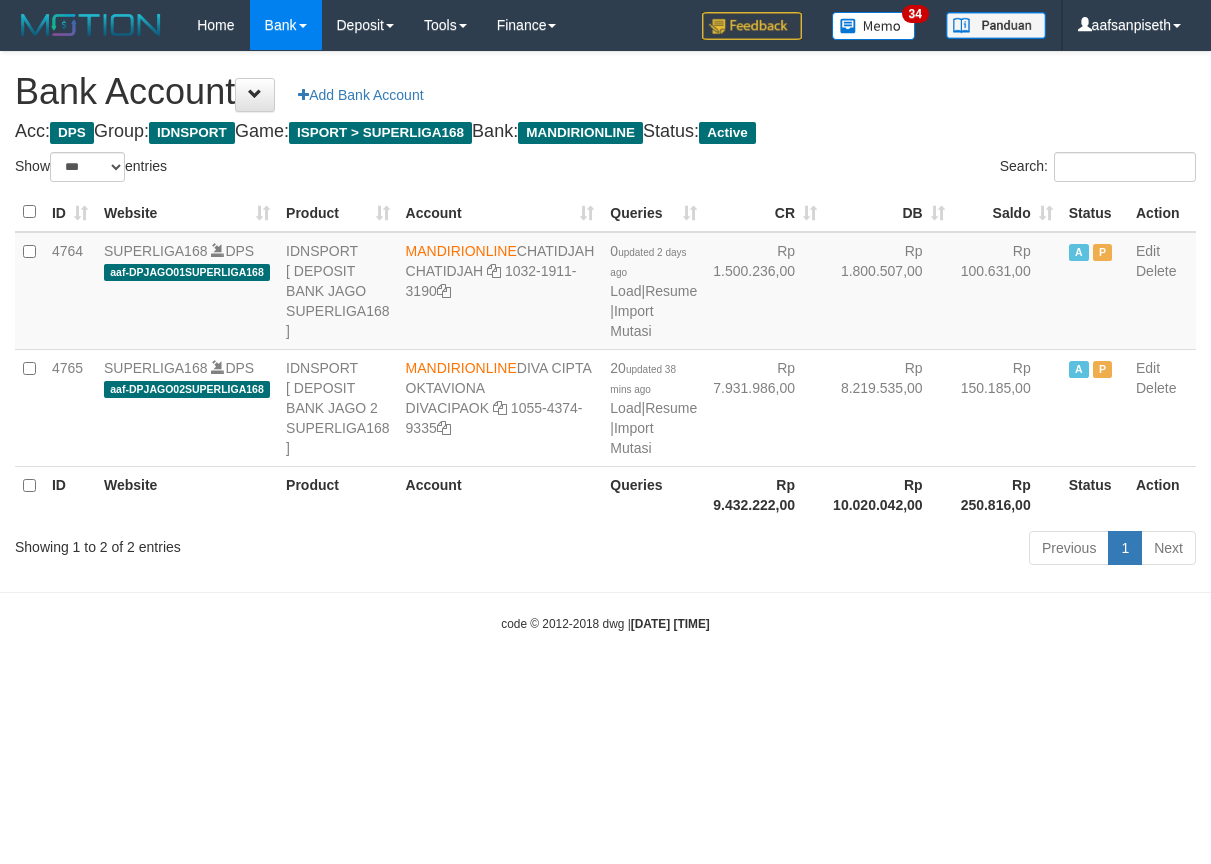 scroll, scrollTop: 0, scrollLeft: 0, axis: both 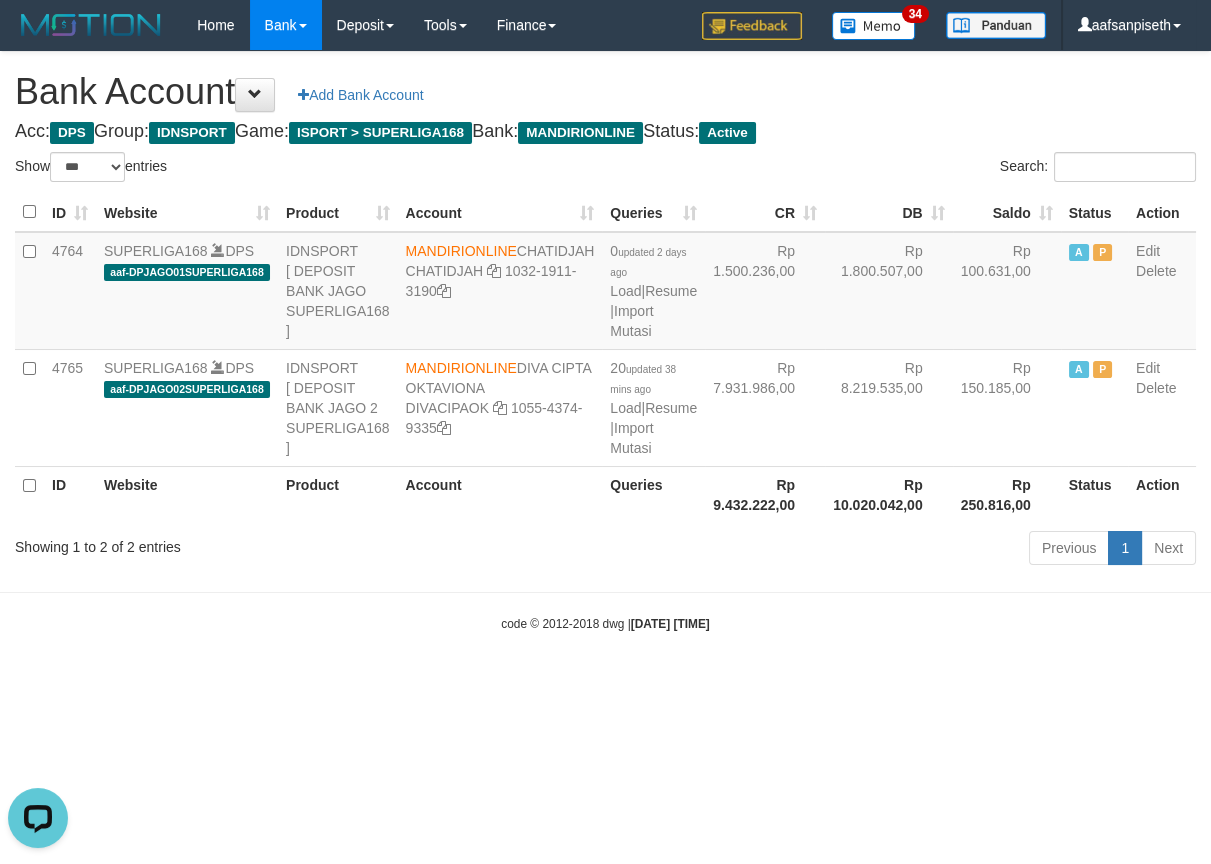 drag, startPoint x: 933, startPoint y: 700, endPoint x: 912, endPoint y: 710, distance: 23.259407 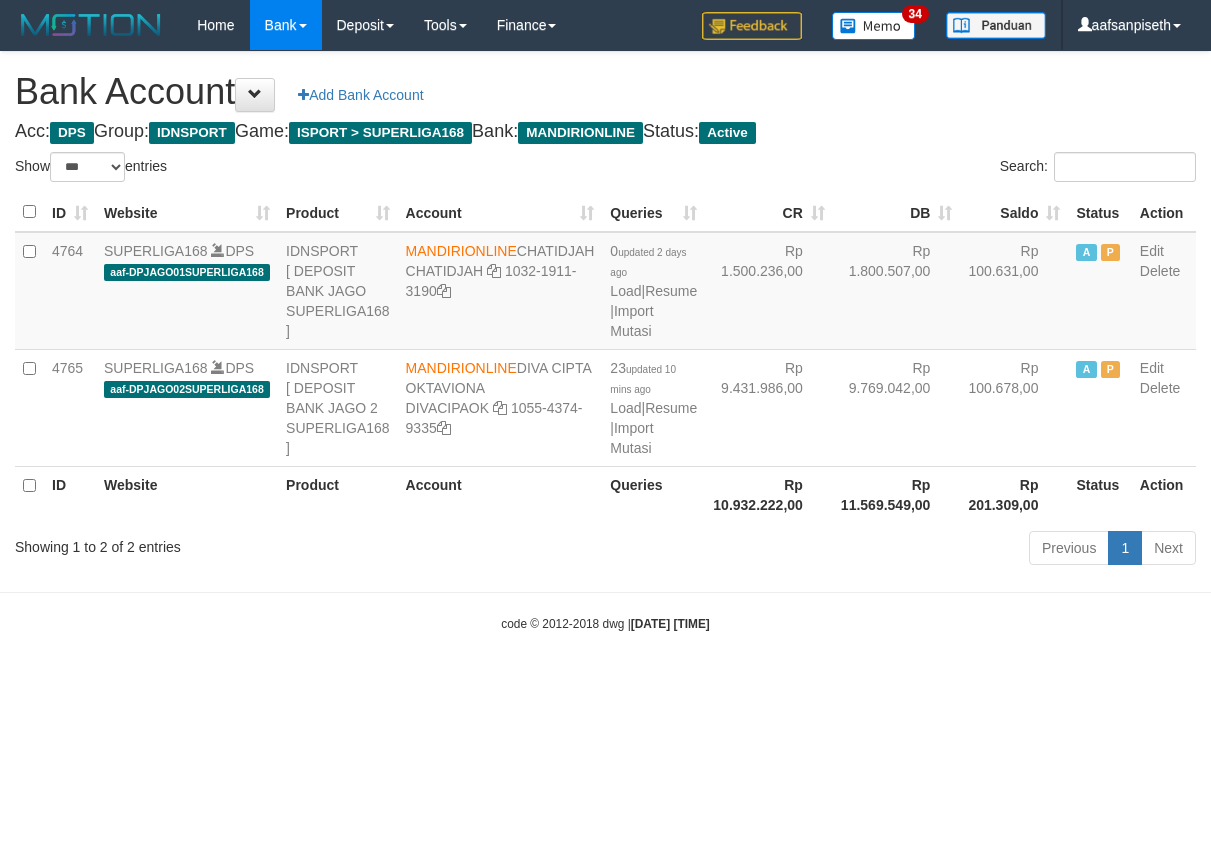 select on "***" 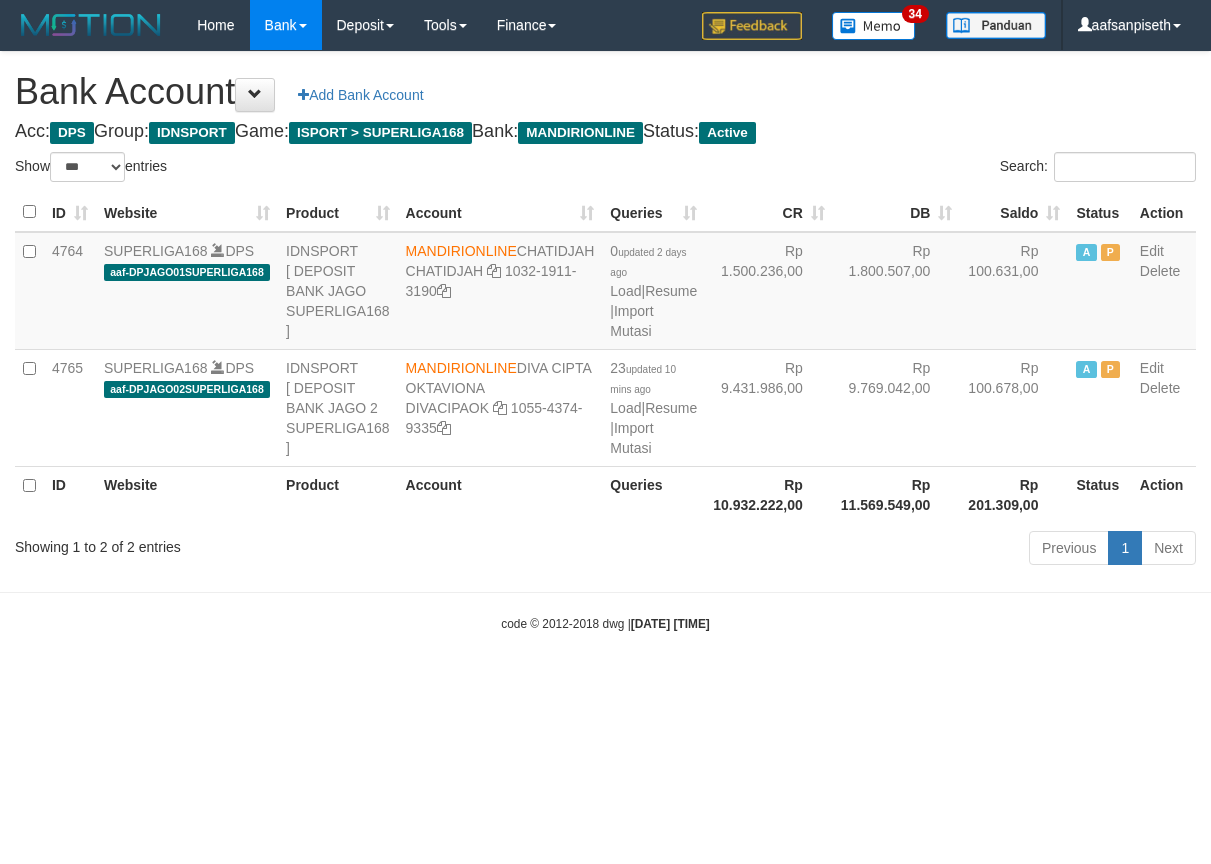 scroll, scrollTop: 0, scrollLeft: 0, axis: both 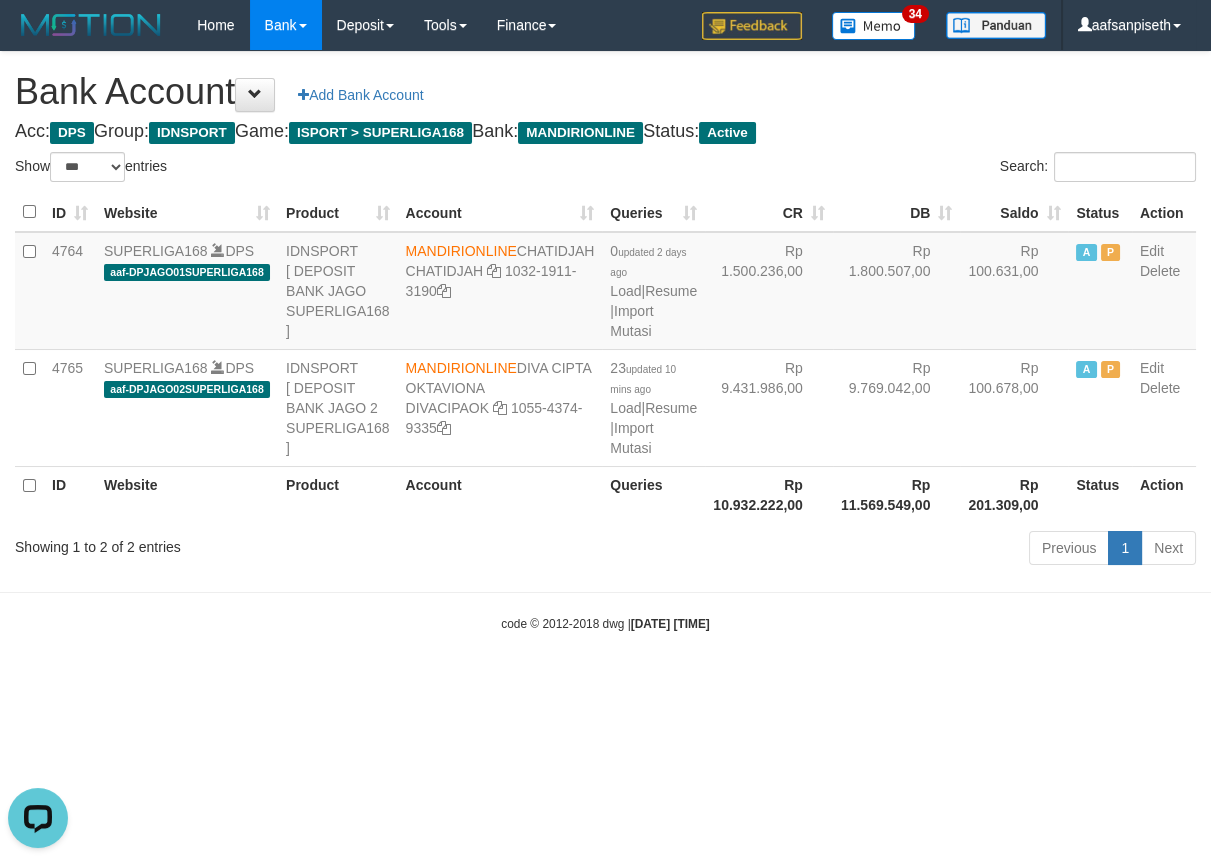 click on "Toggle navigation
Home
Bank
Account List
Load
By Website
Group
[ISPORT]													SUPERLIGA168
By Load Group (DPS)" at bounding box center [605, 341] 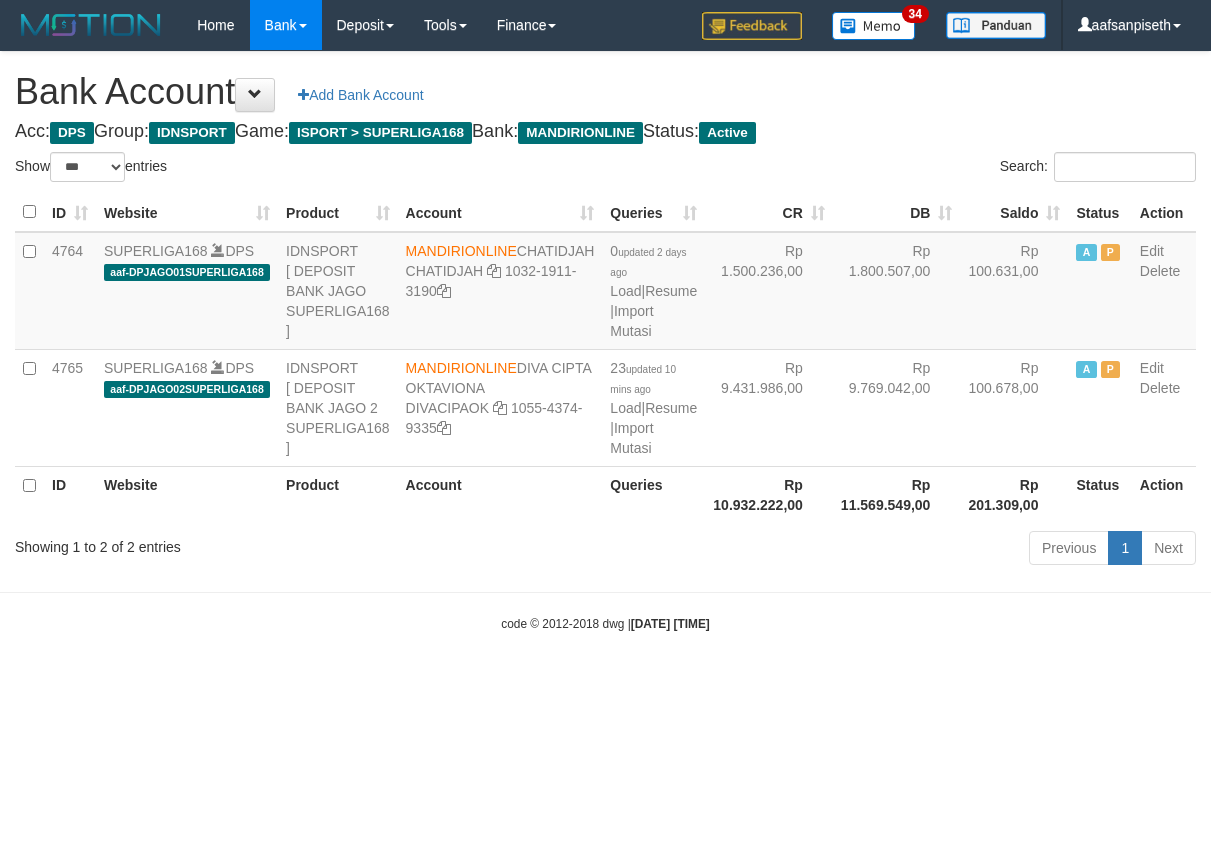 select on "***" 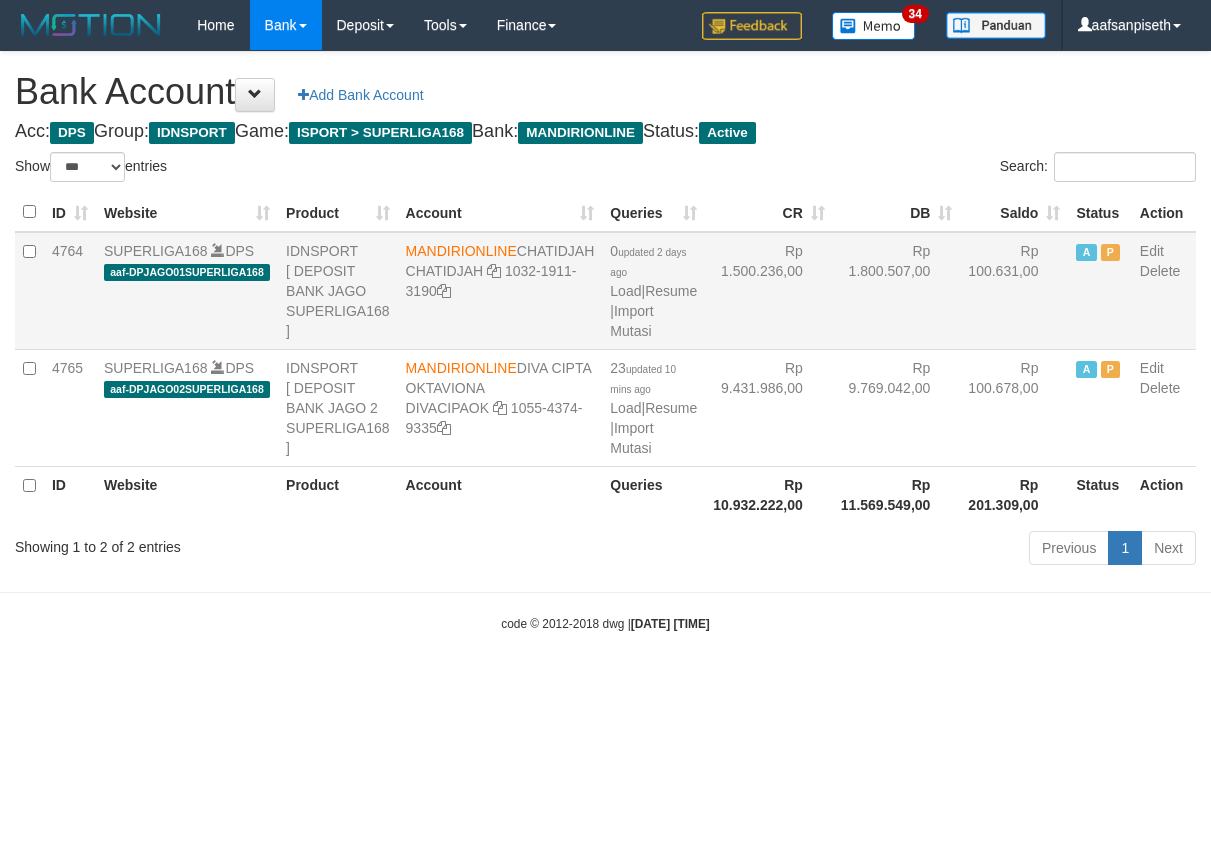 scroll, scrollTop: 0, scrollLeft: 0, axis: both 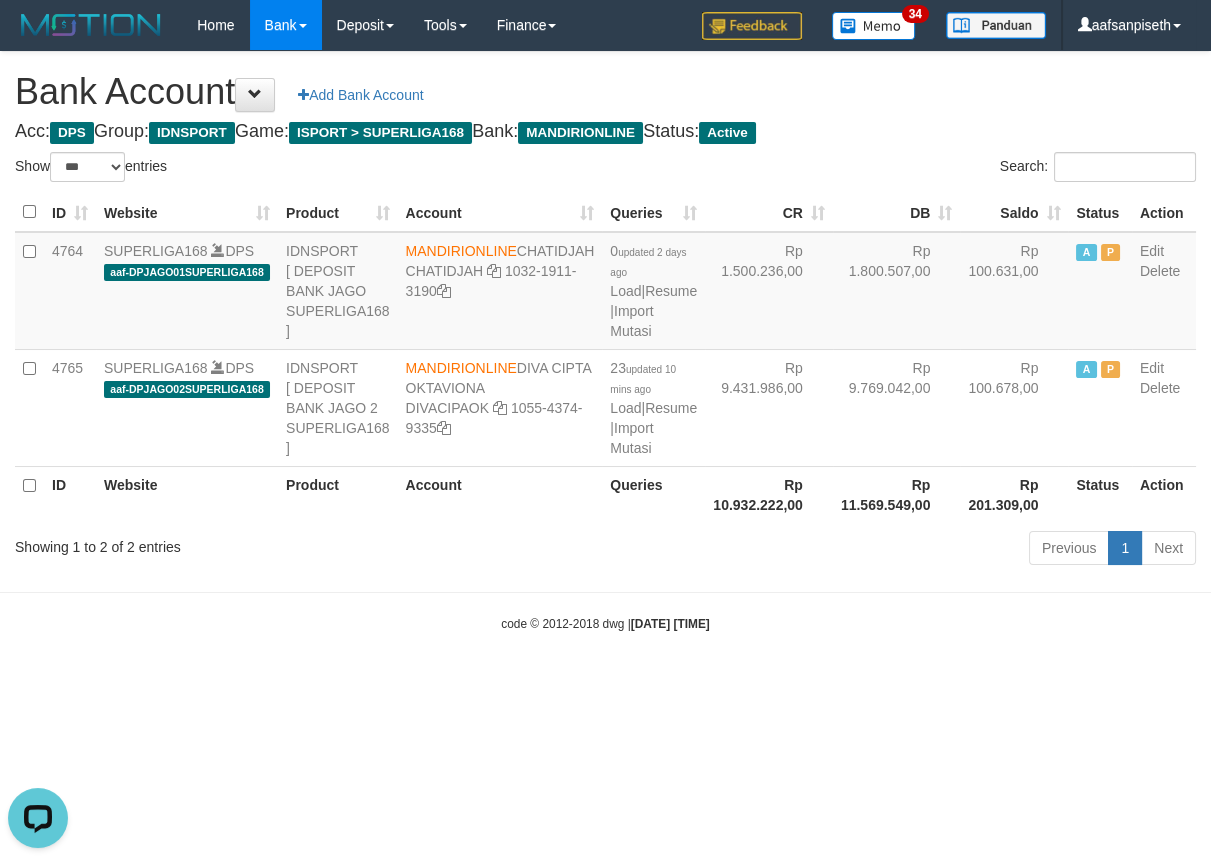click on "code © 2012-2018 dwg |  2025/08/02 20:25:48" at bounding box center [605, 623] 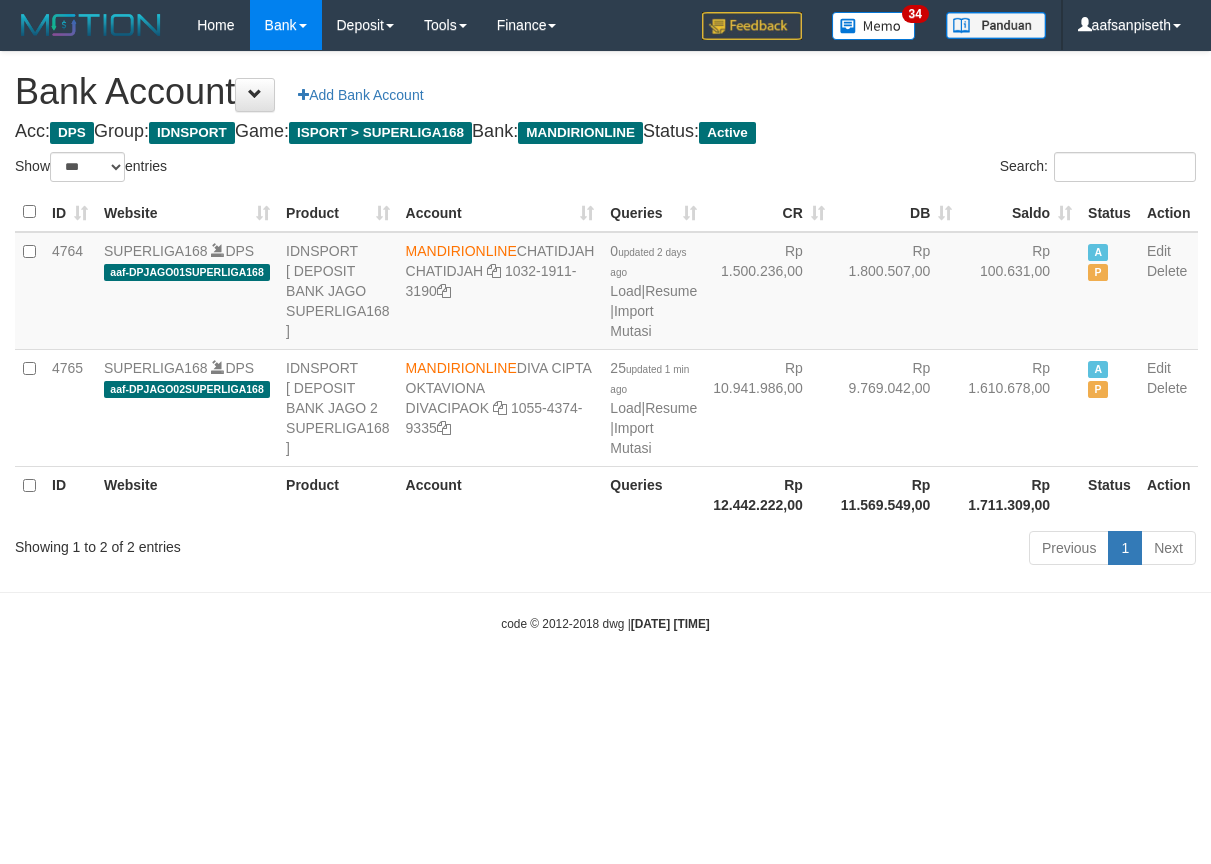 select on "***" 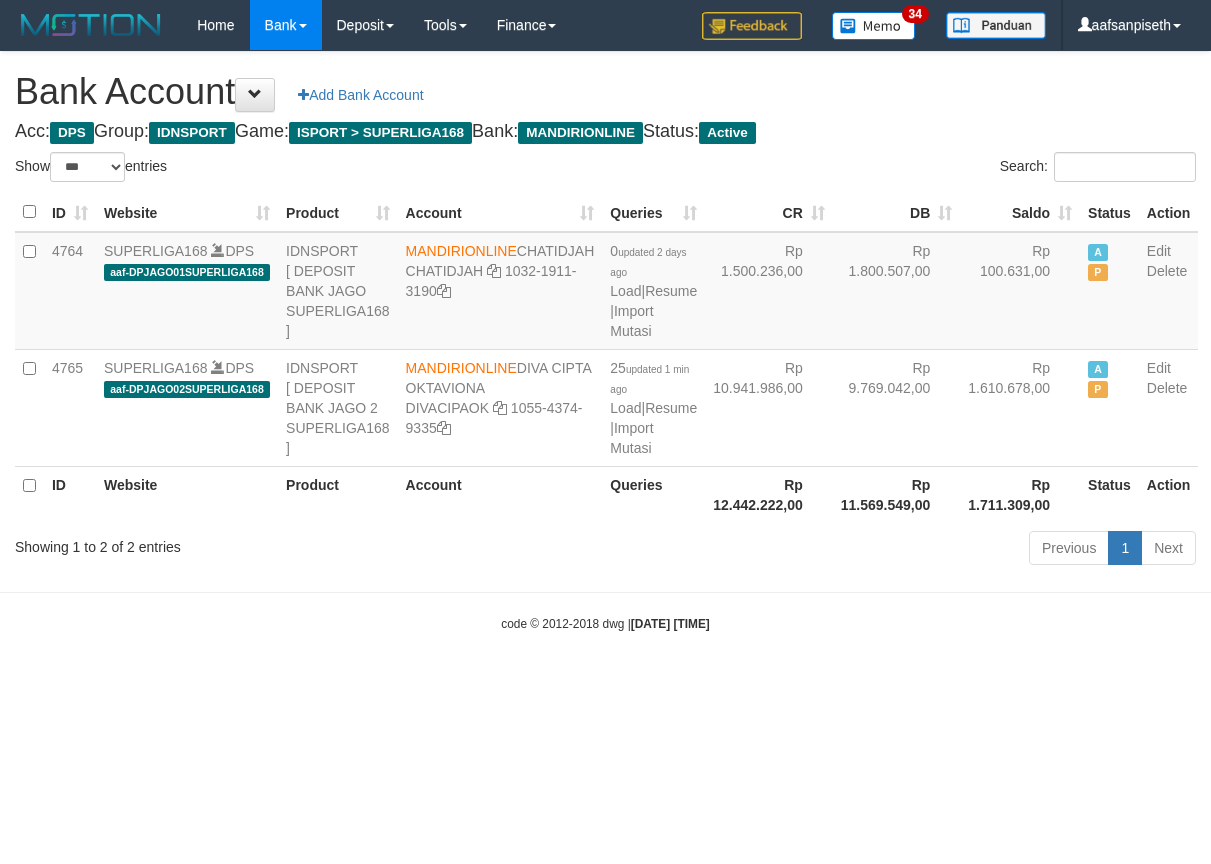 scroll, scrollTop: 0, scrollLeft: 0, axis: both 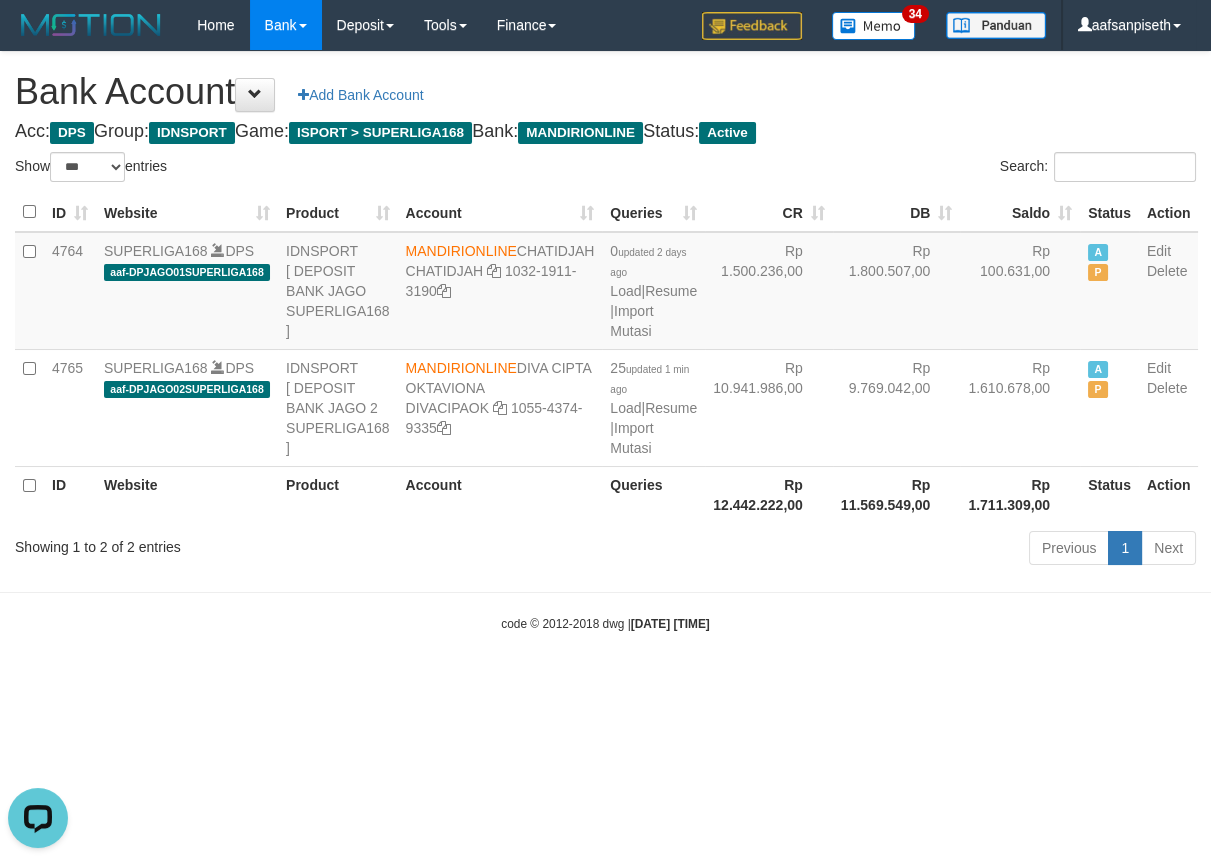 click on "Toggle navigation
Home
Bank
Account List
Load
By Website
Group
[ISPORT]													SUPERLIGA168
By Load Group (DPS)
34" at bounding box center (605, 341) 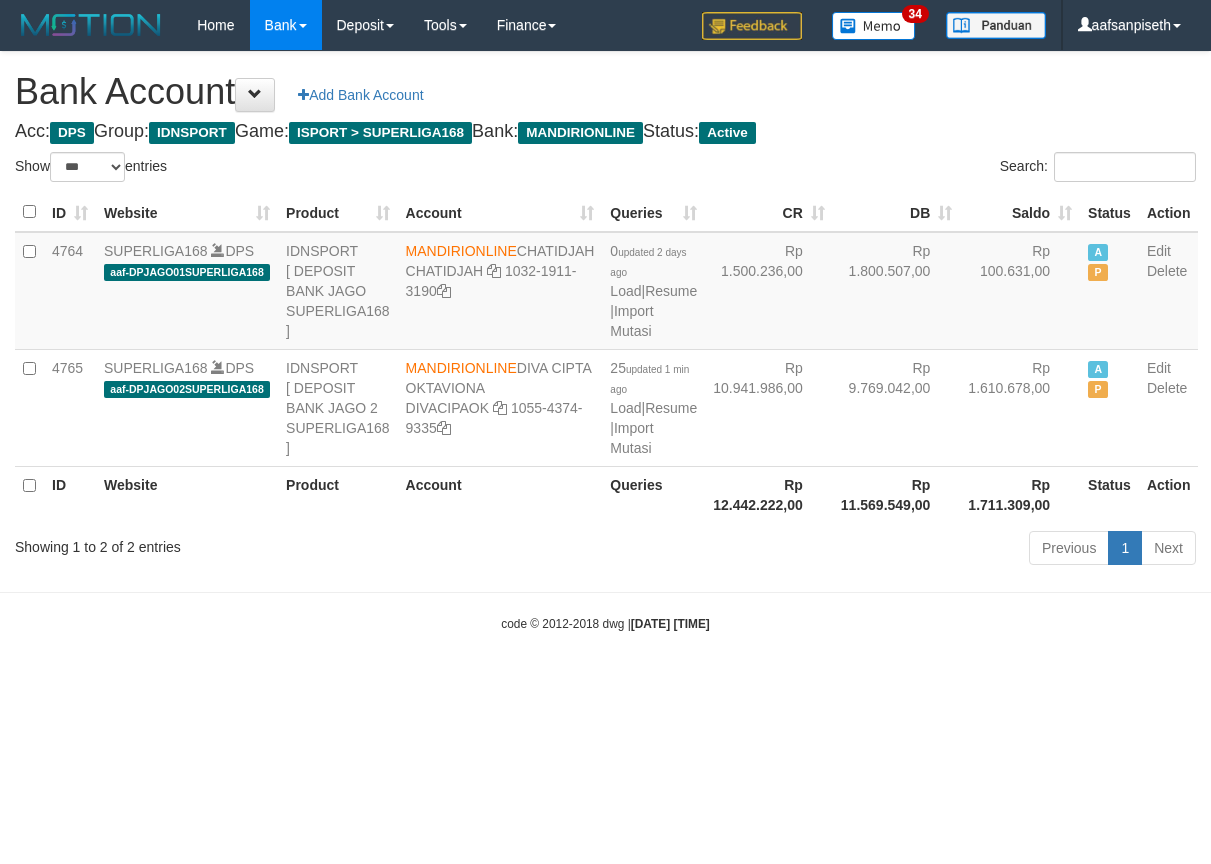 select on "***" 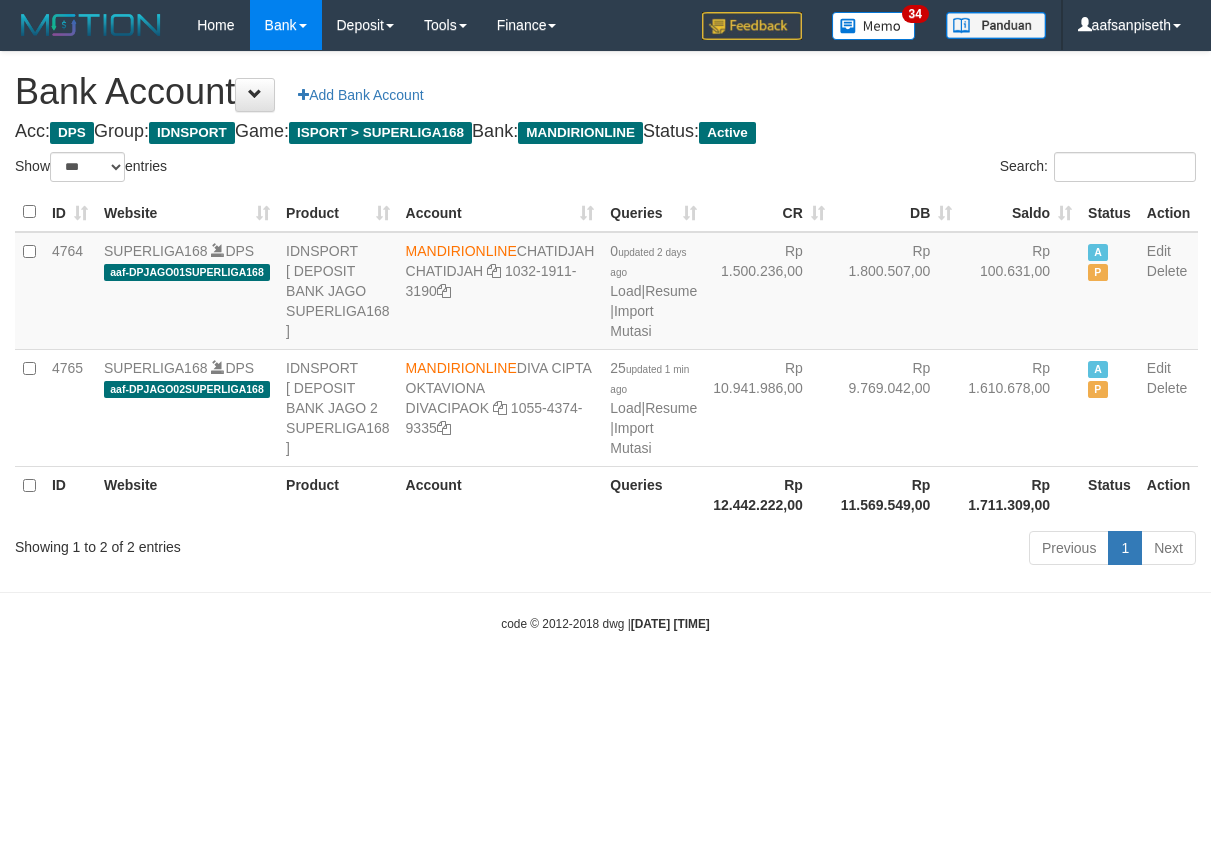 scroll, scrollTop: 0, scrollLeft: 0, axis: both 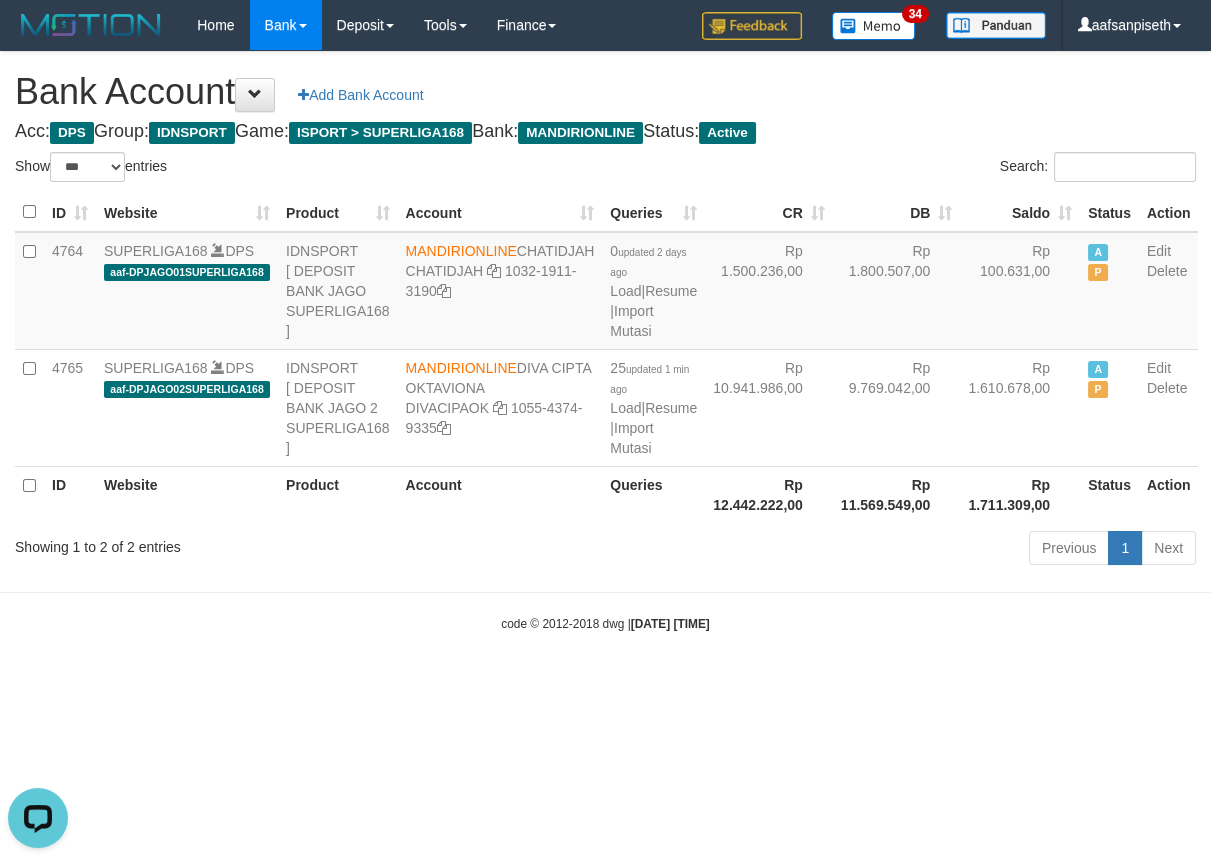 click on "Toggle navigation
Home
Bank
Account List
Load
By Website
Group
[ISPORT]													SUPERLIGA168
By Load Group (DPS)
34" at bounding box center [605, 341] 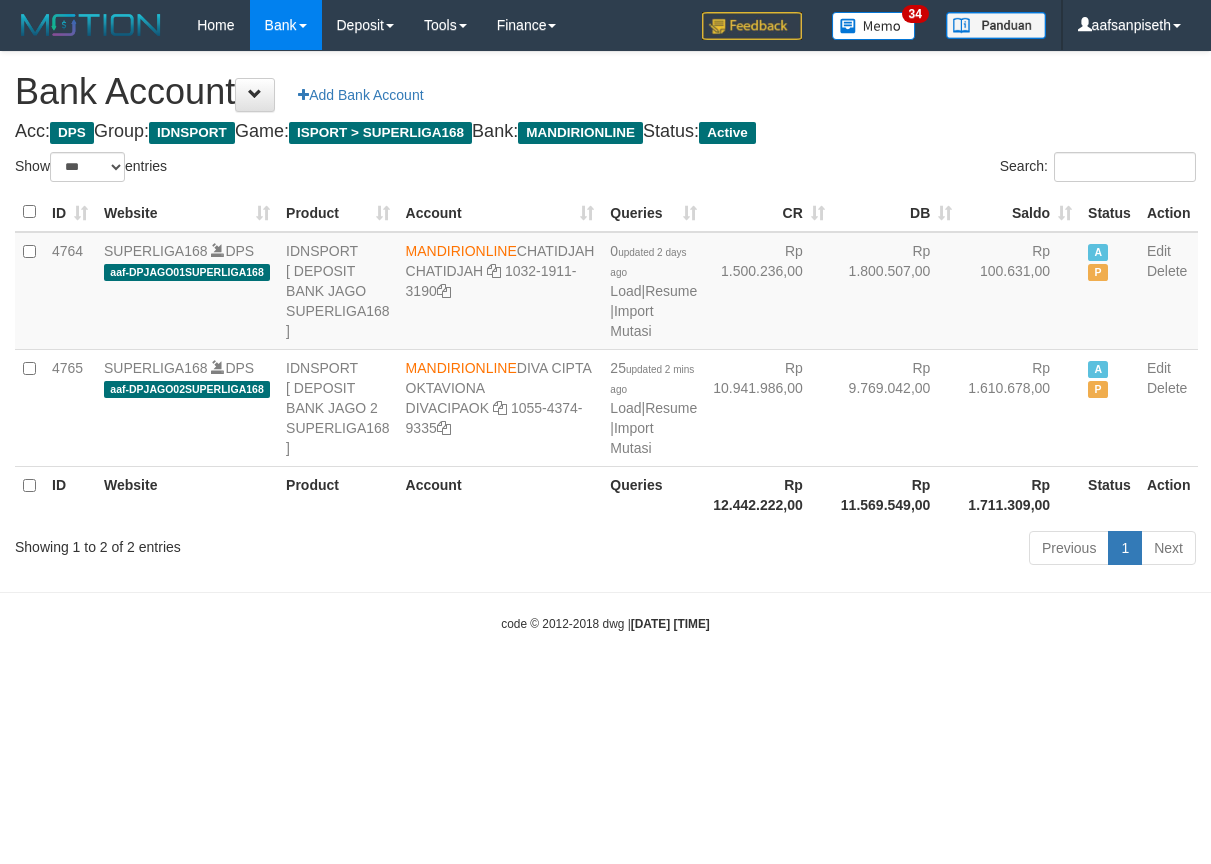 select on "***" 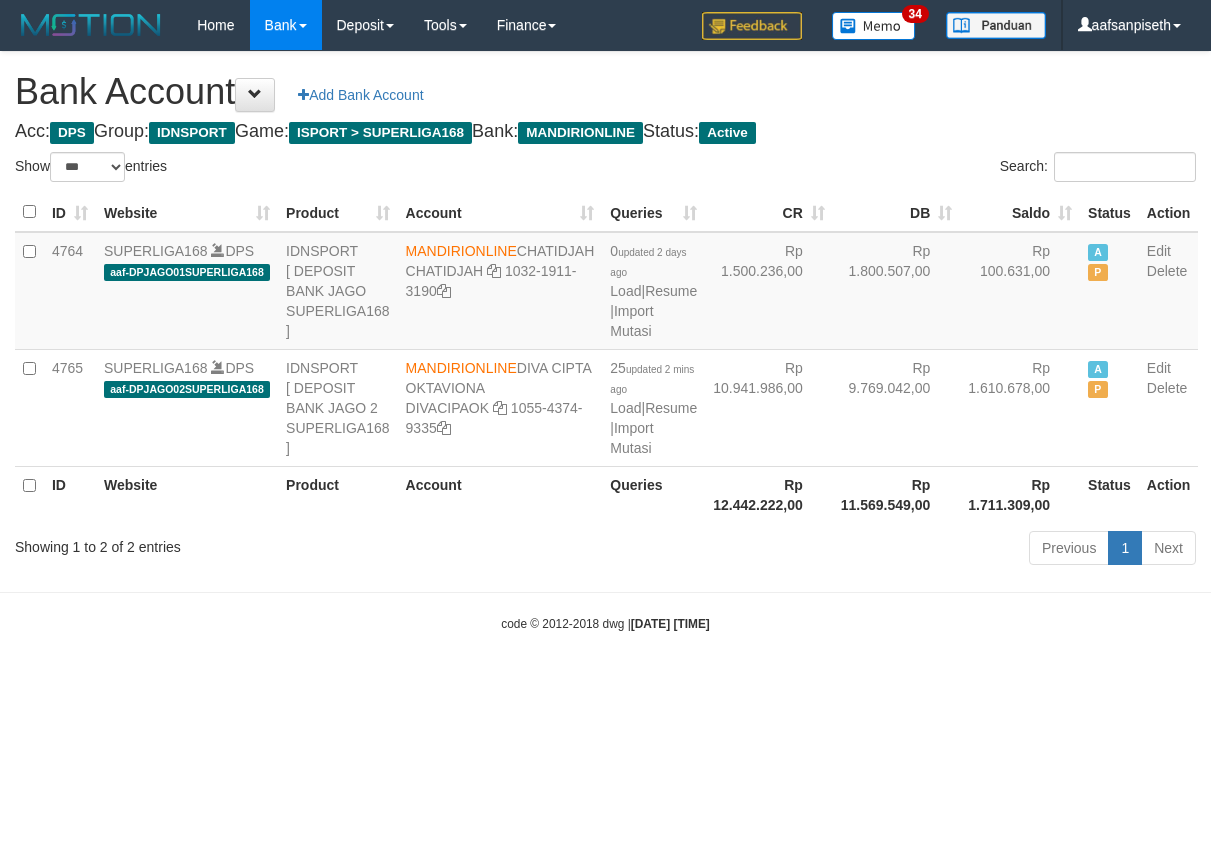 scroll, scrollTop: 0, scrollLeft: 0, axis: both 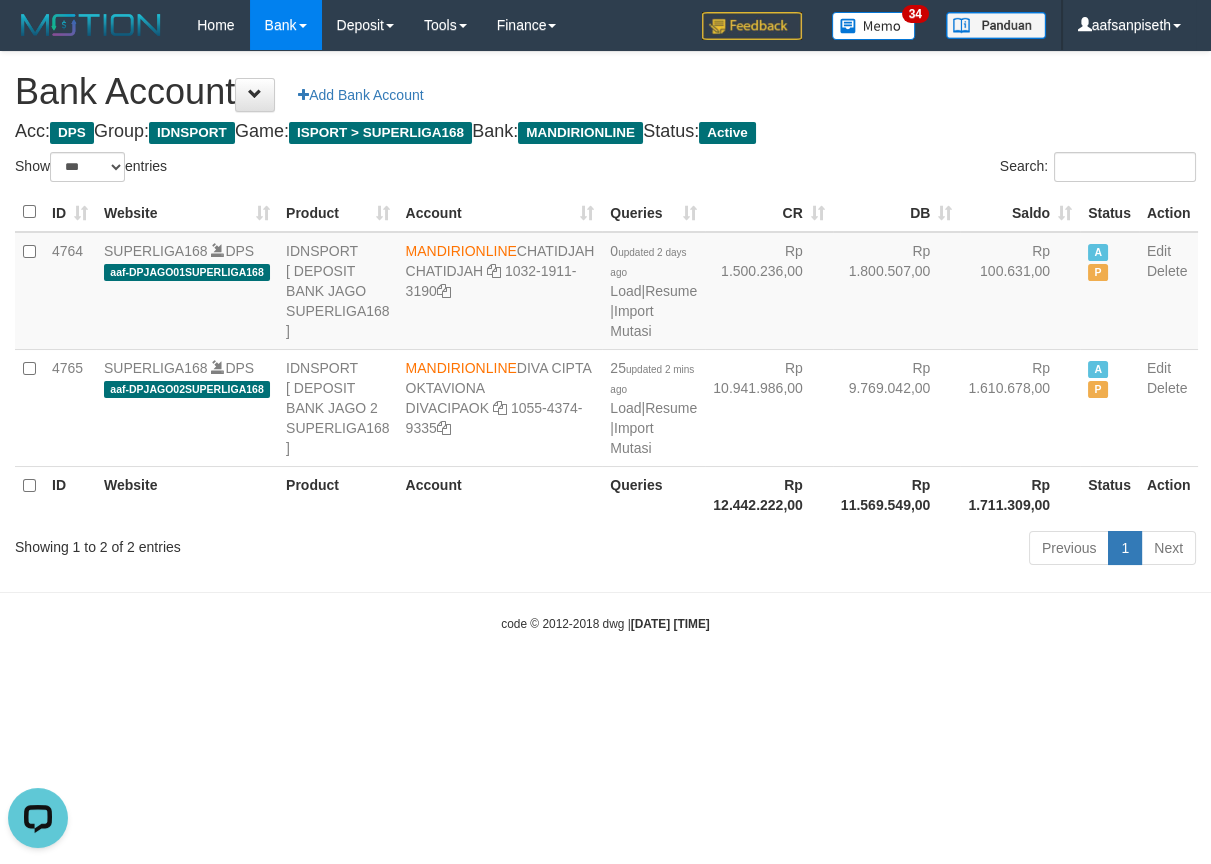drag, startPoint x: 1103, startPoint y: 760, endPoint x: 1090, endPoint y: 782, distance: 25.553865 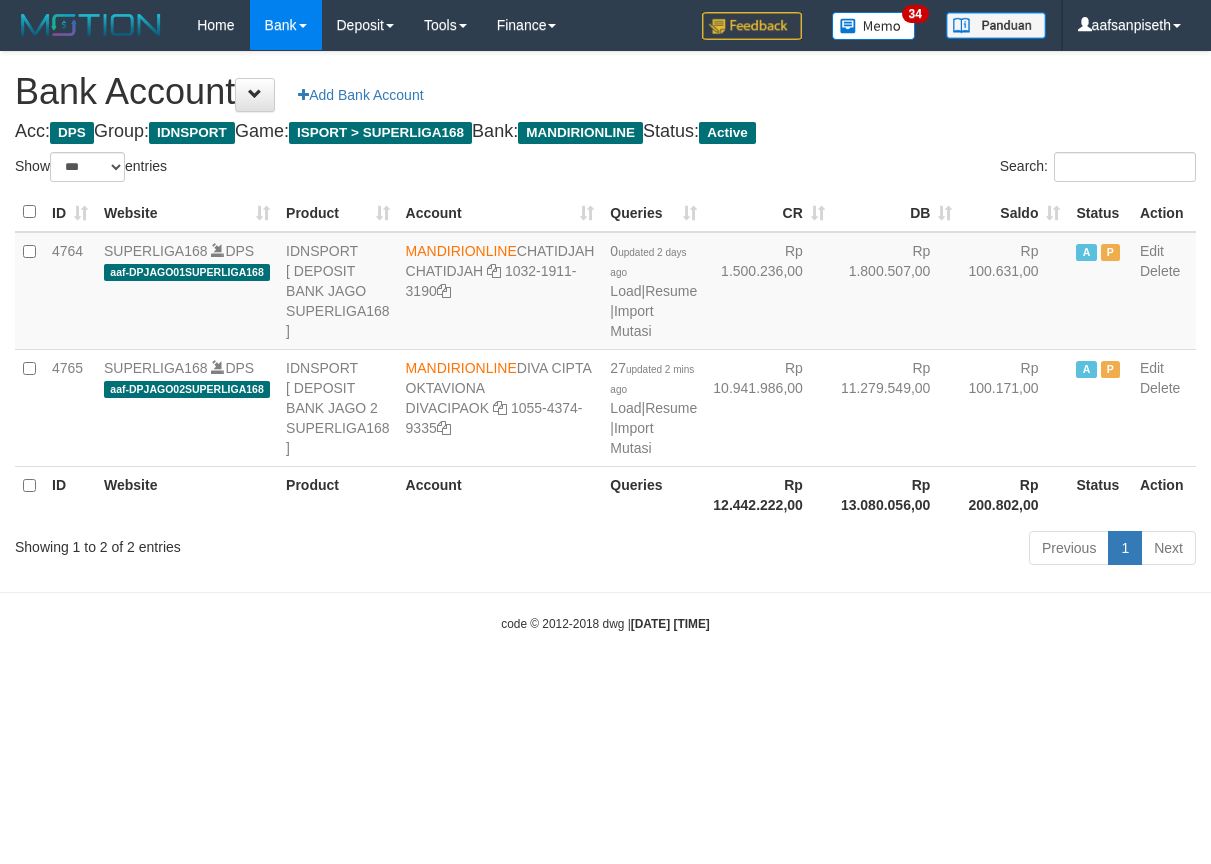 select on "***" 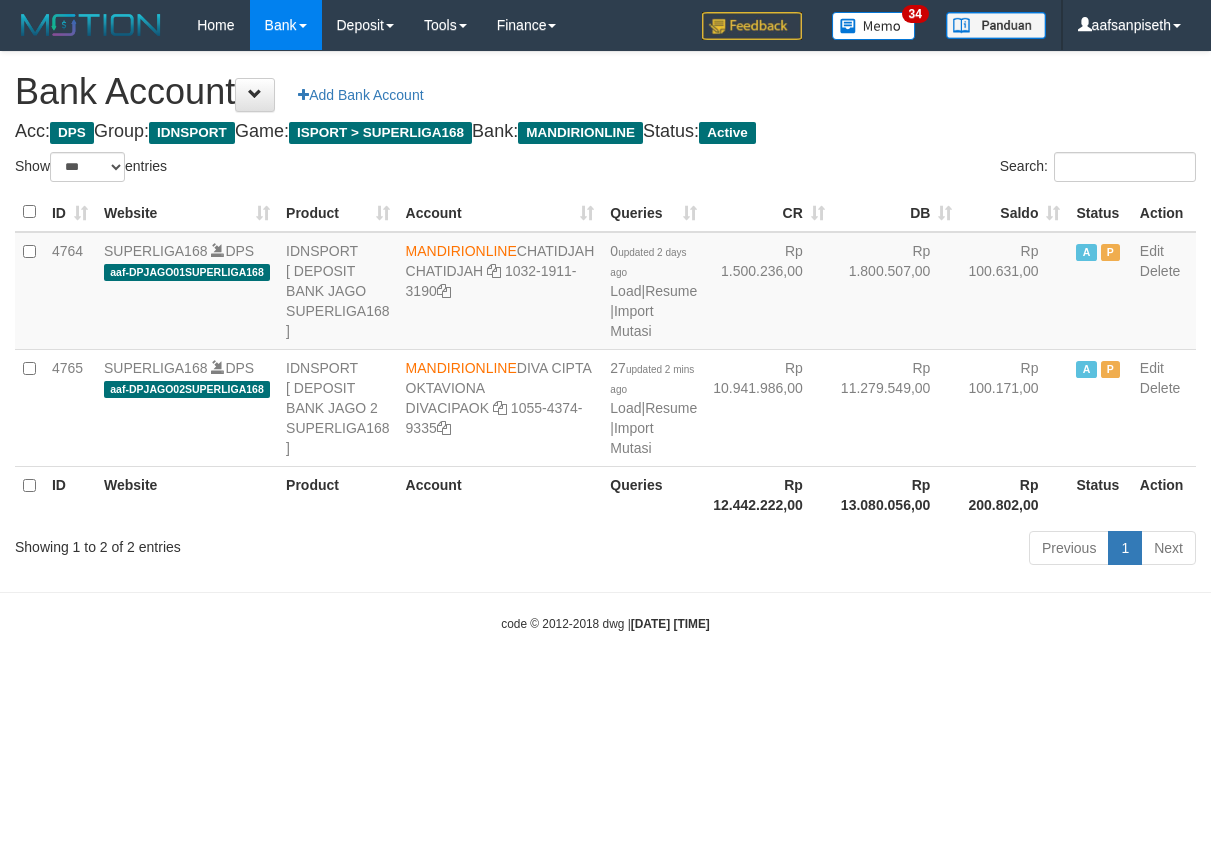 scroll, scrollTop: 0, scrollLeft: 0, axis: both 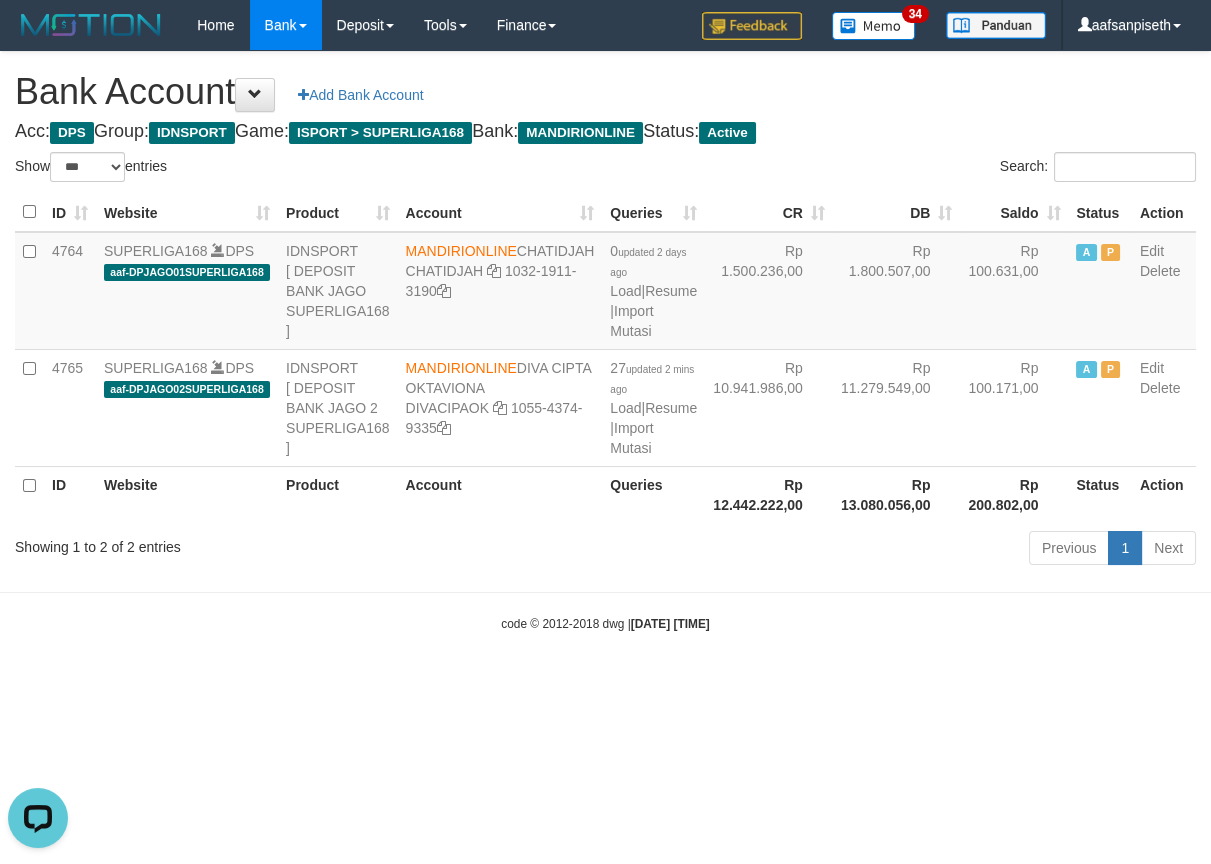 click on "Toggle navigation
Home
Bank
Account List
Load
By Website
Group
[ISPORT]													SUPERLIGA168
By Load Group (DPS)" at bounding box center [605, 341] 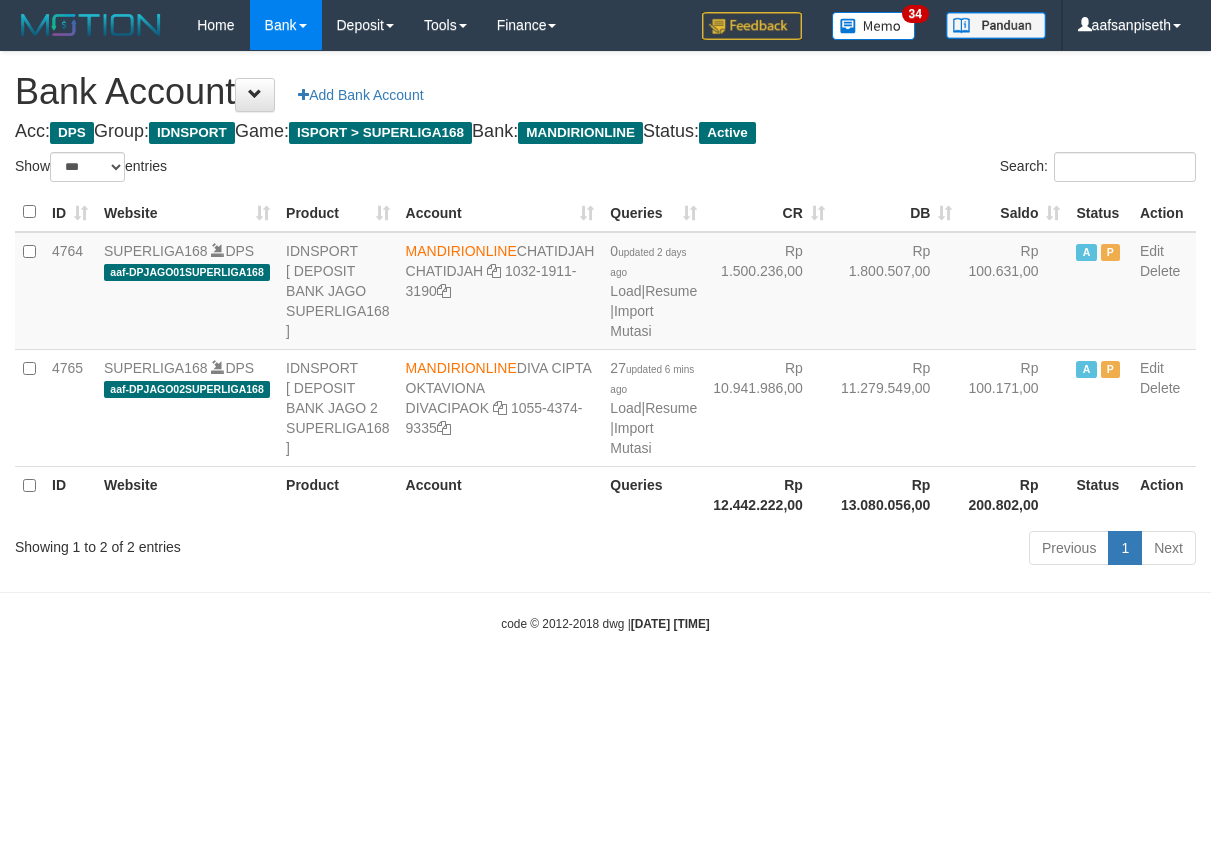 select on "***" 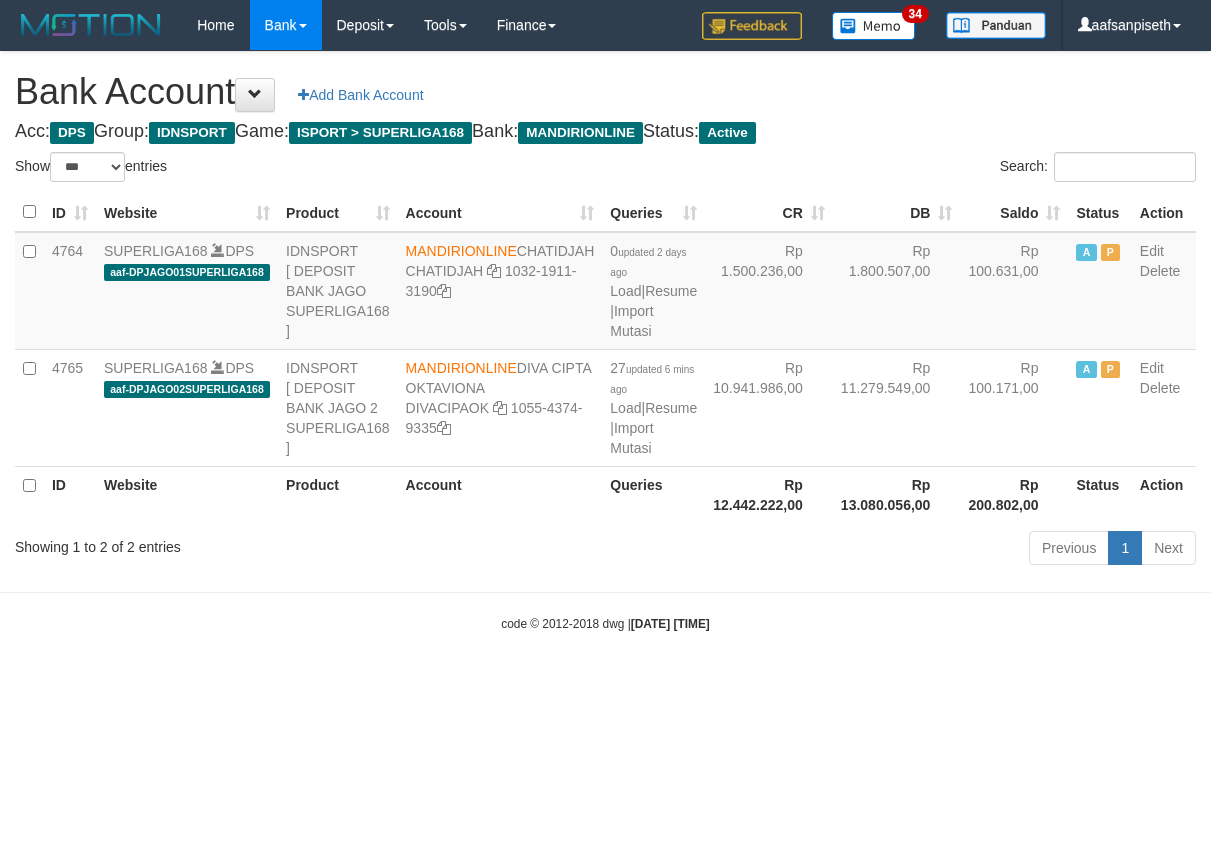 scroll, scrollTop: 0, scrollLeft: 0, axis: both 